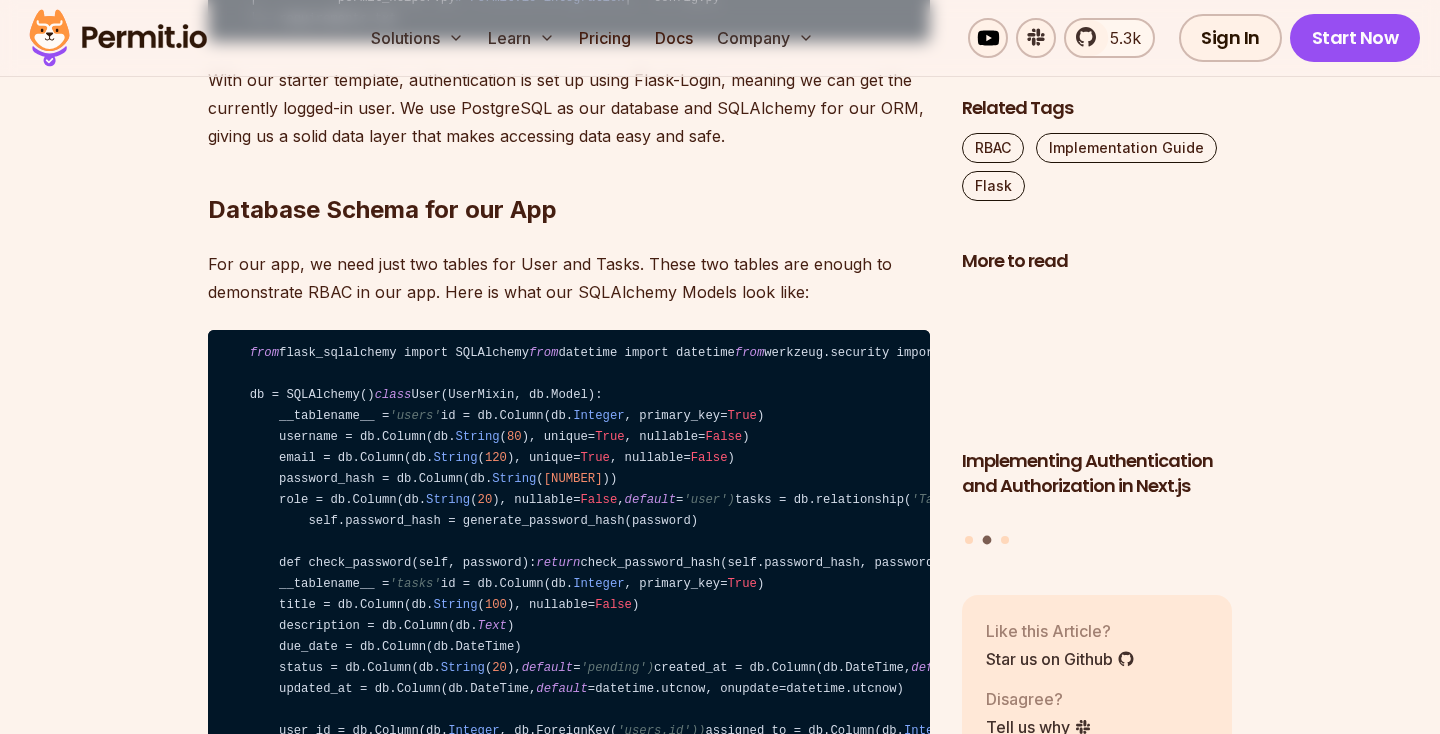 scroll, scrollTop: 6169, scrollLeft: 0, axis: vertical 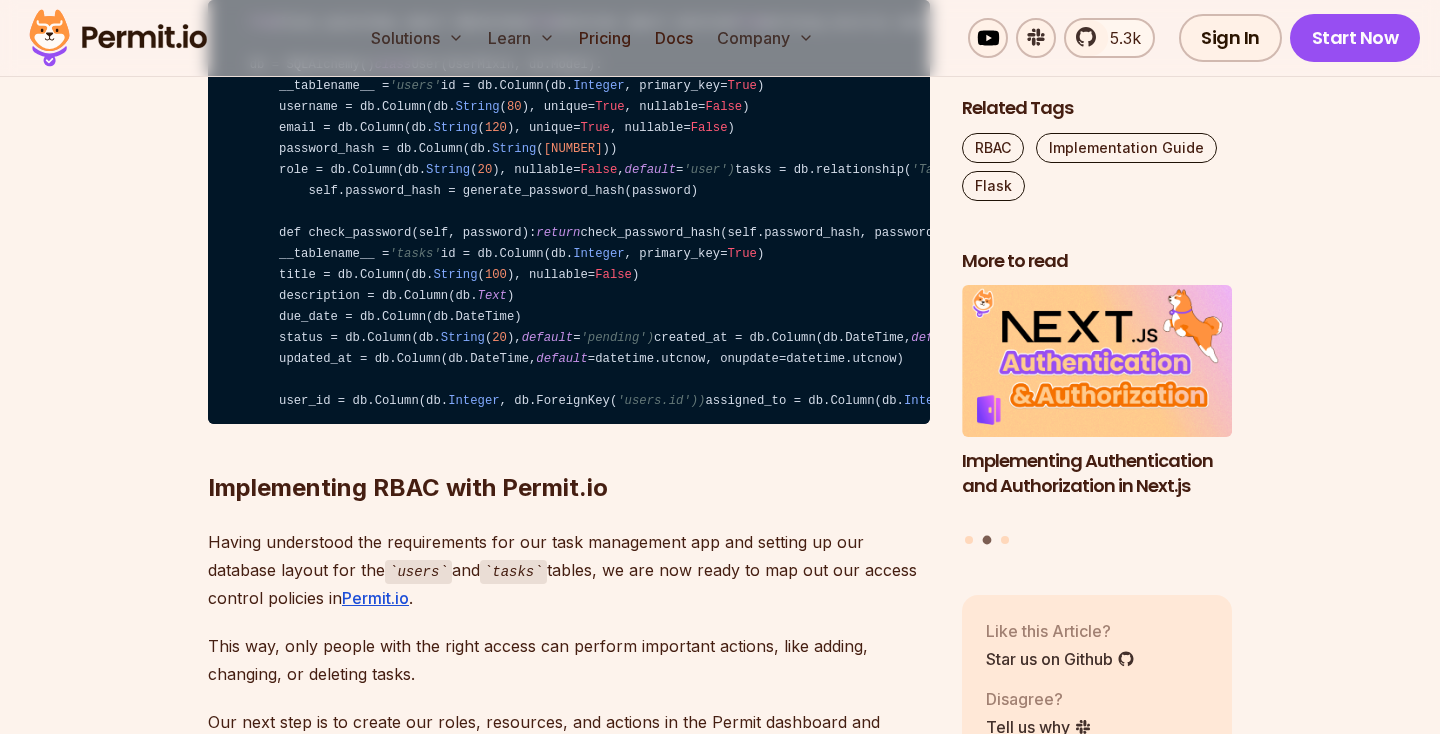 click on "from  flask_sqlalchemy import SQLAlchemy
from  datetime import datetime
from  werkzeug.security import generate_password_hash, check_password_hash
from  flask_login import UserMixin
db = SQLAlchemy()
class  User(UserMixin, db.Model):
__tablename__ =  'users'
id = db.Column(db. Integer , primary_key= True )
username = db.Column(db. String ( 80 ), unique= True , nullable= False )
email = db.Column(db. String ( 120 ), unique= True , nullable= False )
password_hash = db.Column(db. String ( 128 ))
role = db.Column(db. String ( 20 ), nullable= False ,  default = 'user')
tasks = db.relationship( 'Task', backref='owner', lazy=True)
def set_password(self, password):
self.password_hash = generate_password_hash(password)
def check_password(self, password):
return  check_password_hash(self.password_hash, password)
class  Task(db.Model):
__tablename__ =  'tasks' Integer True (" at bounding box center (569, 212) 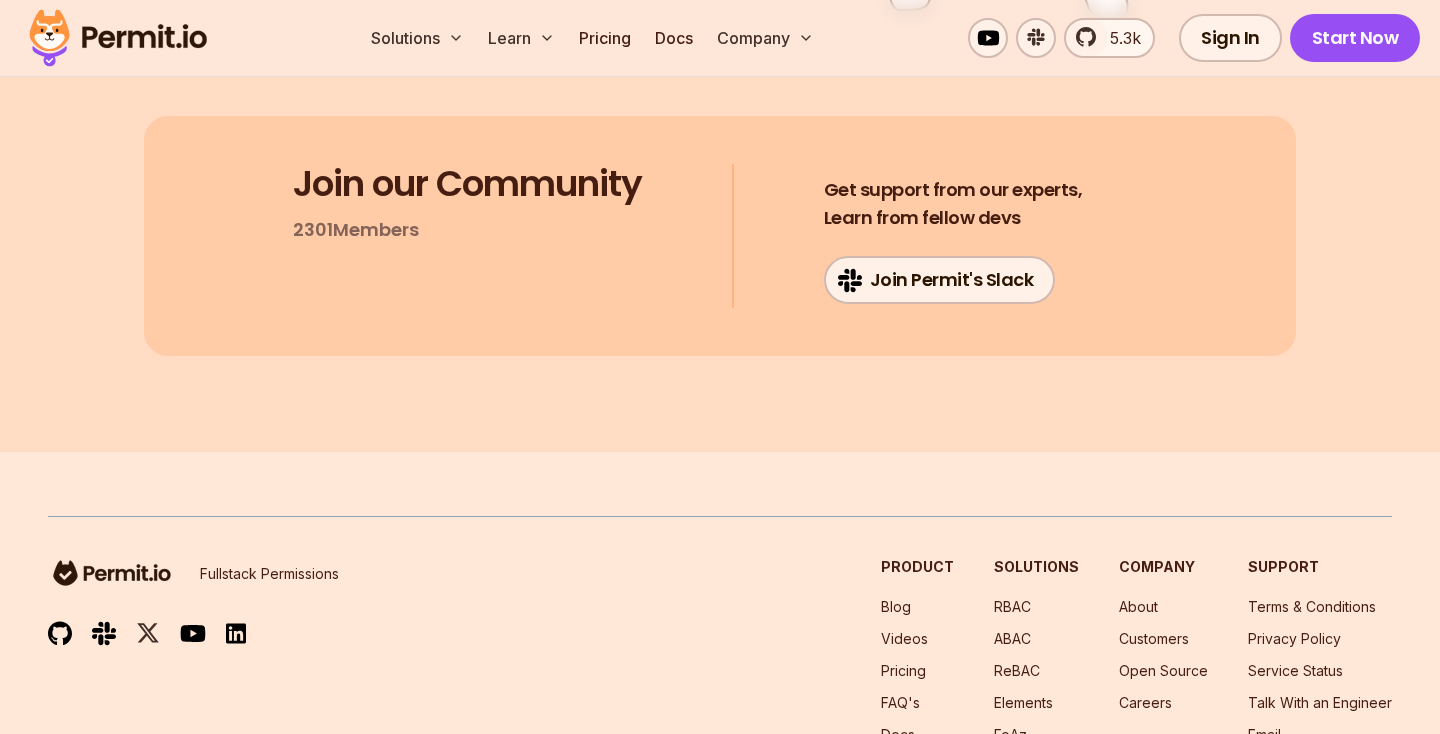 scroll, scrollTop: 16691, scrollLeft: 0, axis: vertical 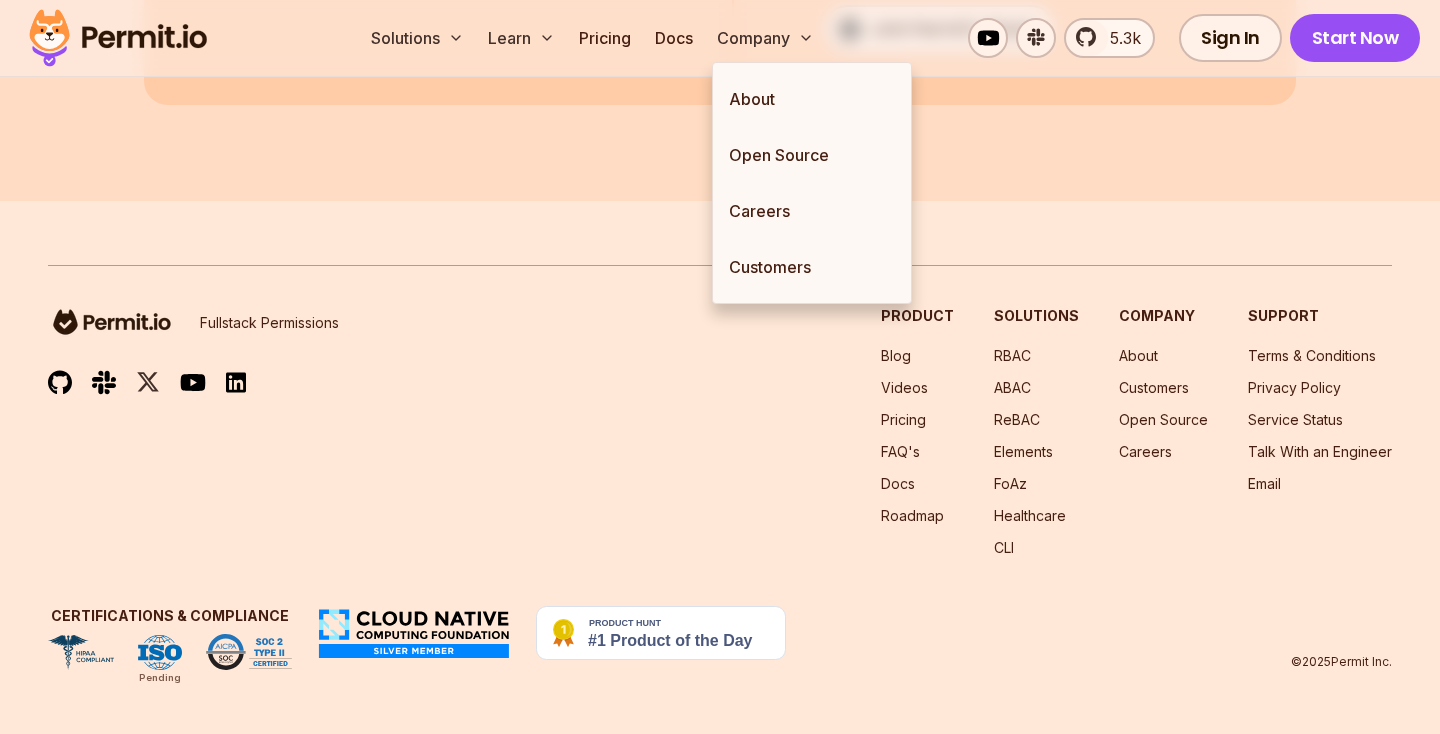 click on "With a production-ready RBAC implementation, your Flask application can securely handle multiple user roles, enforce clear access policies, and remain adaptable as your security needs evolve. If you're looking to enhance your Flask application's authorization model, leveraging Permit.io offers a streamlined and scalable solution." at bounding box center (569, -1222) 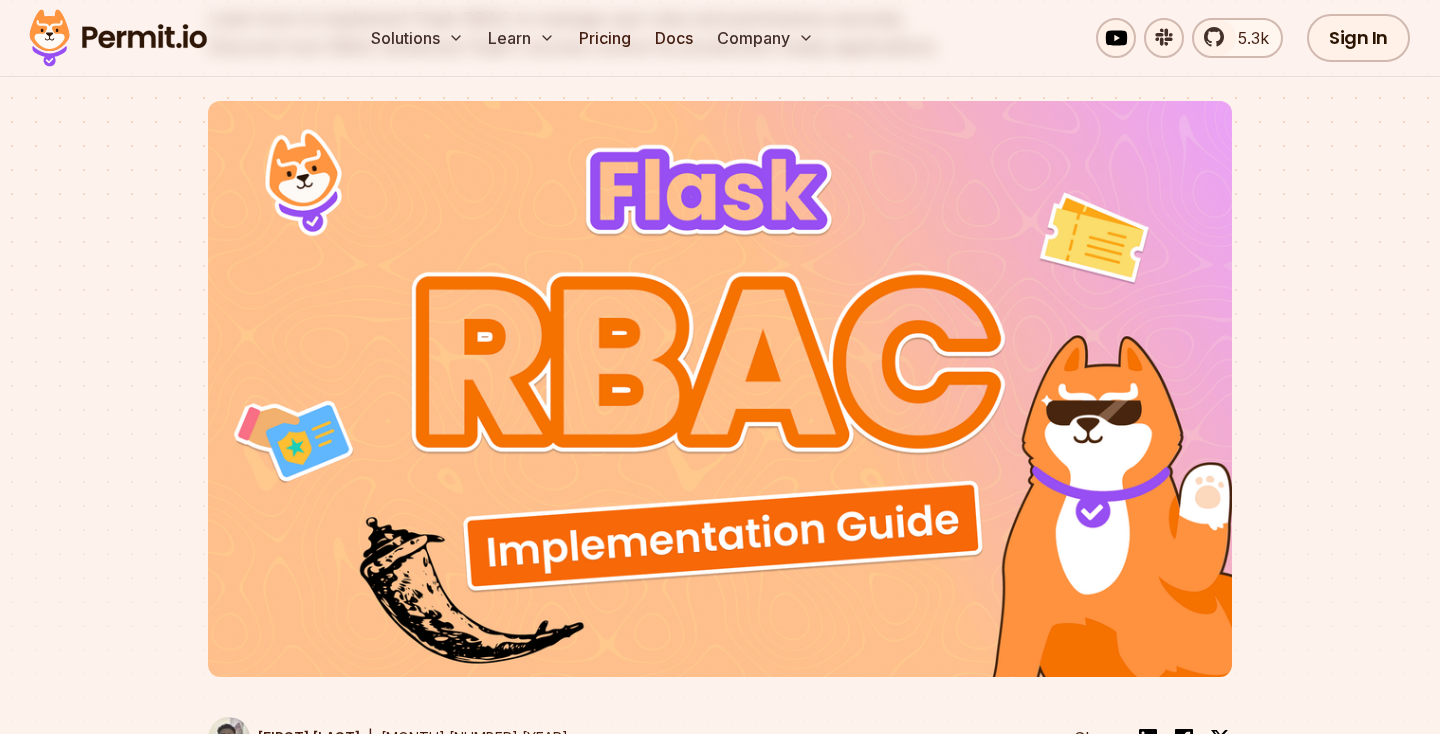 scroll, scrollTop: 0, scrollLeft: 0, axis: both 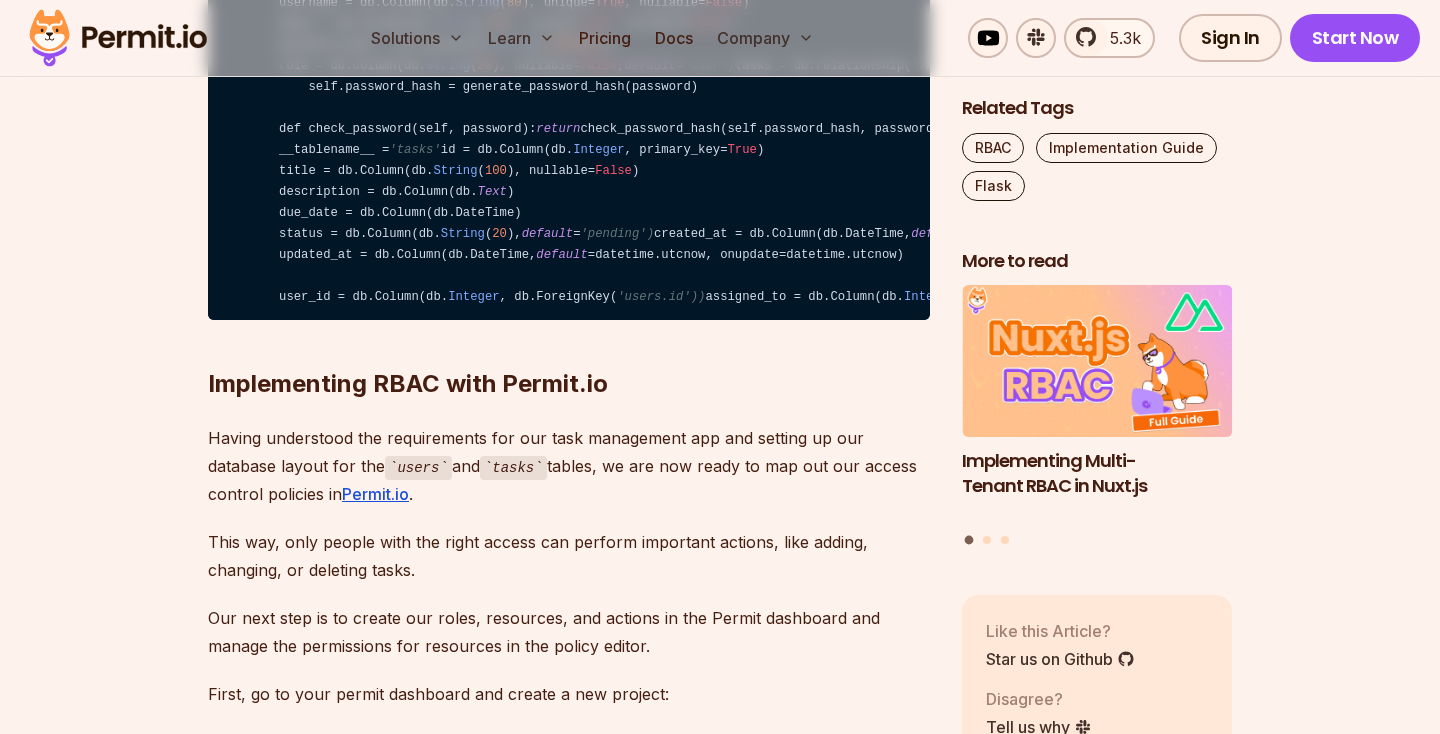 click on "from  flask_sqlalchemy import SQLAlchemy
from  datetime import datetime
from  werkzeug.security import generate_password_hash, check_password_hash
from  flask_login import UserMixin
db = SQLAlchemy()
class  User(UserMixin, db.Model):
__tablename__ =  'users'
id = db.Column(db. Integer , primary_key= True )
username = db.Column(db. String ( 80 ), unique= True , nullable= False )
email = db.Column(db. String ( 120 ), unique= True , nullable= False )
password_hash = db.Column(db. String ( 128 ))
role = db.Column(db. String ( 20 ), nullable= False ,  default = 'user')
tasks = db.relationship( 'Task', backref='owner', lazy=True)
def set_password(self, password):
self.password_hash = generate_password_hash(password)
def check_password(self, password):
return  check_password_hash(self.password_hash, password)
class  Task(db.Model):
__tablename__ =  'tasks' Integer True (" at bounding box center (569, 108) 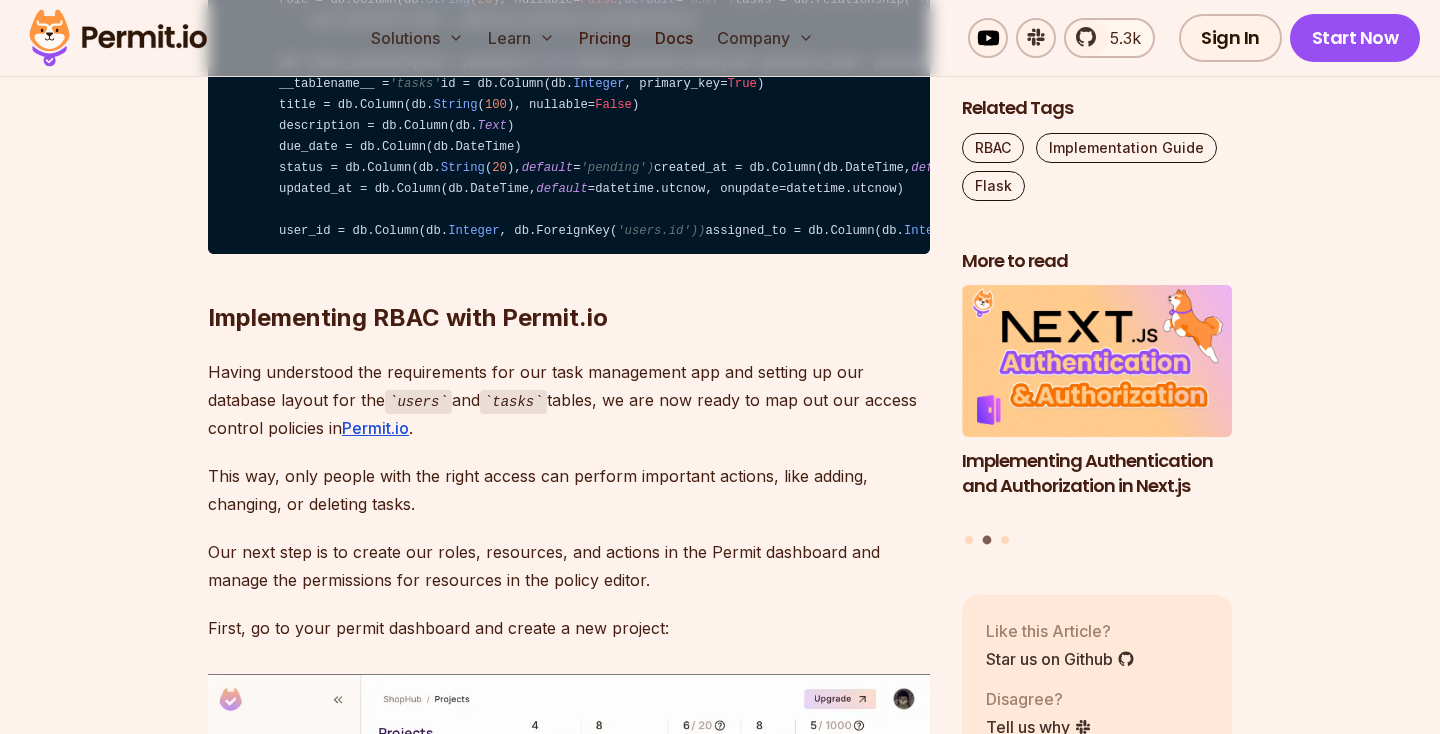 scroll, scrollTop: 6337, scrollLeft: 0, axis: vertical 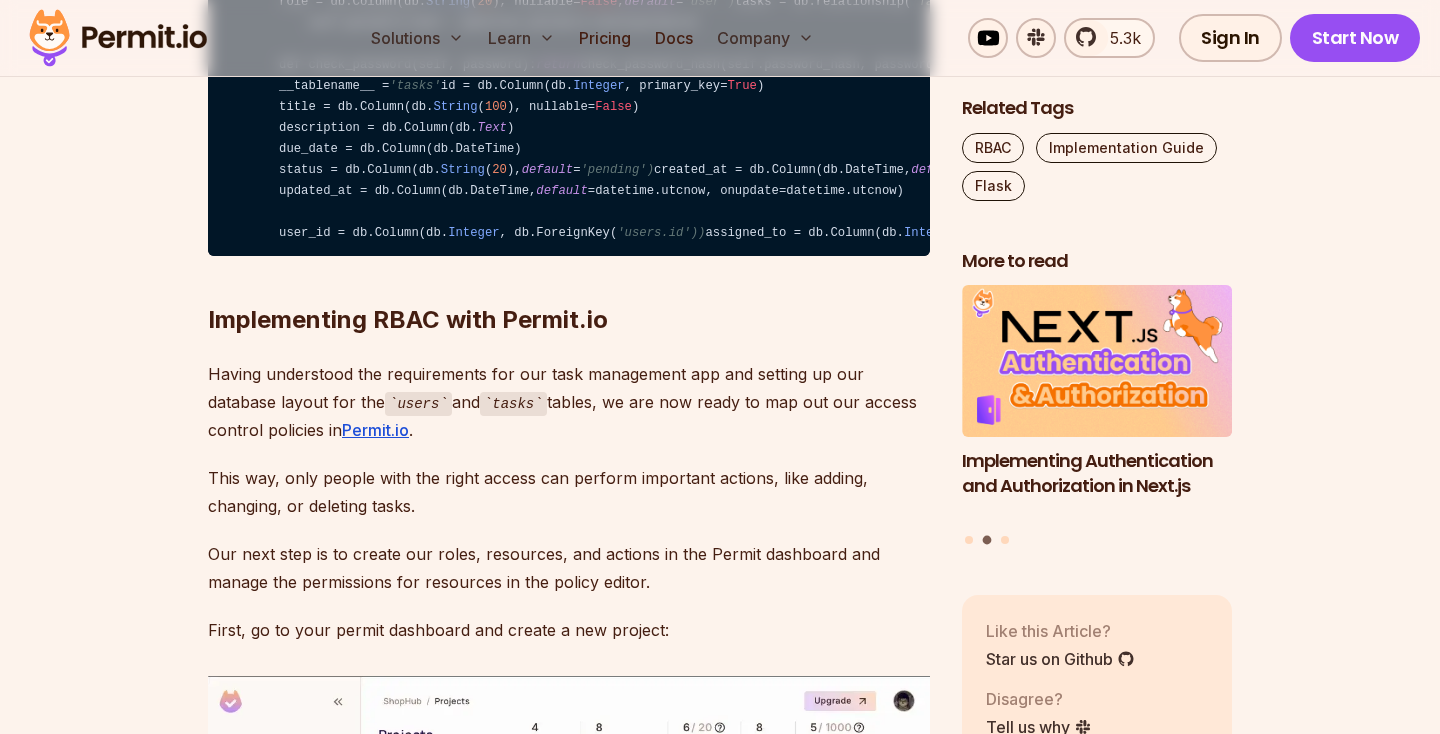 click on "from  flask_sqlalchemy import SQLAlchemy
from  datetime import datetime
from  werkzeug.security import generate_password_hash, check_password_hash
from  flask_login import UserMixin
db = SQLAlchemy()
class  User(UserMixin, db.Model):
__tablename__ =  'users'
id = db.Column(db. Integer , primary_key= True )
username = db.Column(db. String ( 80 ), unique= True , nullable= False )
email = db.Column(db. String ( 120 ), unique= True , nullable= False )
password_hash = db.Column(db. String ( 128 ))
role = db.Column(db. String ( 20 ), nullable= False ,  default = 'user')
tasks = db.relationship( 'Task', backref='owner', lazy=True)
def set_password(self, password):
self.password_hash = generate_password_hash(password)
def check_password(self, password):
return  check_password_hash(self.password_hash, password)
class  Task(db.Model):
__tablename__ =  'tasks' Integer True (" at bounding box center [569, 44] 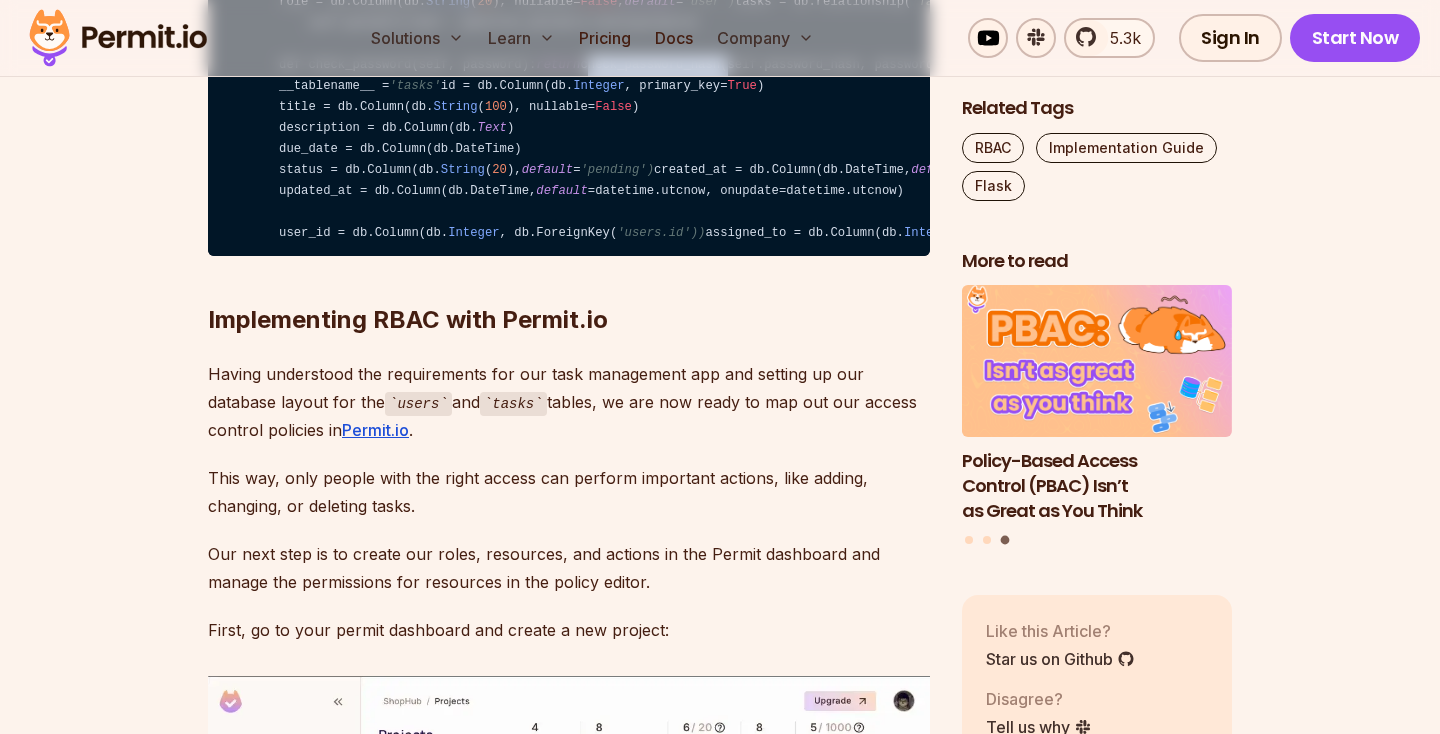 click on "from  flask_sqlalchemy import SQLAlchemy
from  datetime import datetime
from  werkzeug.security import generate_password_hash, check_password_hash
from  flask_login import UserMixin
db = SQLAlchemy()
class  User(UserMixin, db.Model):
__tablename__ =  'users'
id = db.Column(db. Integer , primary_key= True )
username = db.Column(db. String ( 80 ), unique= True , nullable= False )
email = db.Column(db. String ( 120 ), unique= True , nullable= False )
password_hash = db.Column(db. String ( 128 ))
role = db.Column(db. String ( 20 ), nullable= False ,  default = 'user')
tasks = db.relationship( 'Task', backref='owner', lazy=True)
def set_password(self, password):
self.password_hash = generate_password_hash(password)
def check_password(self, password):
return  check_password_hash(self.password_hash, password)
class  Task(db.Model):
__tablename__ =  'tasks' Integer True (" at bounding box center (569, 44) 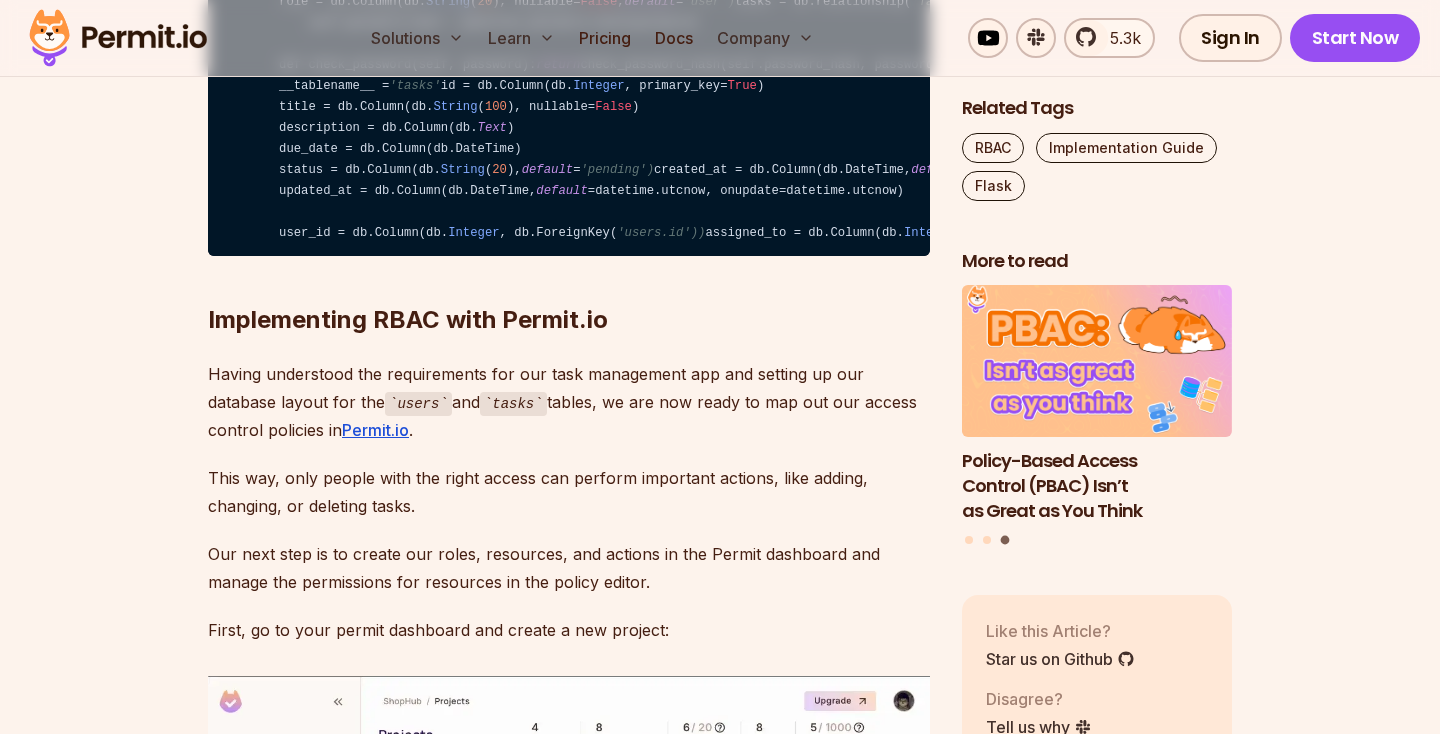 click on "from  flask_sqlalchemy import SQLAlchemy
from  datetime import datetime
from  werkzeug.security import generate_password_hash, check_password_hash
from  flask_login import UserMixin
db = SQLAlchemy()
class  User(UserMixin, db.Model):
__tablename__ =  'users'
id = db.Column(db. Integer , primary_key= True )
username = db.Column(db. String ( 80 ), unique= True , nullable= False )
email = db.Column(db. String ( 120 ), unique= True , nullable= False )
password_hash = db.Column(db. String ( 128 ))
role = db.Column(db. String ( 20 ), nullable= False ,  default = 'user')
tasks = db.relationship( 'Task', backref='owner', lazy=True)
def set_password(self, password):
self.password_hash = generate_password_hash(password)
def check_password(self, password):
return  check_password_hash(self.password_hash, password)
class  Task(db.Model):
__tablename__ =  'tasks' Integer True (" at bounding box center (569, 44) 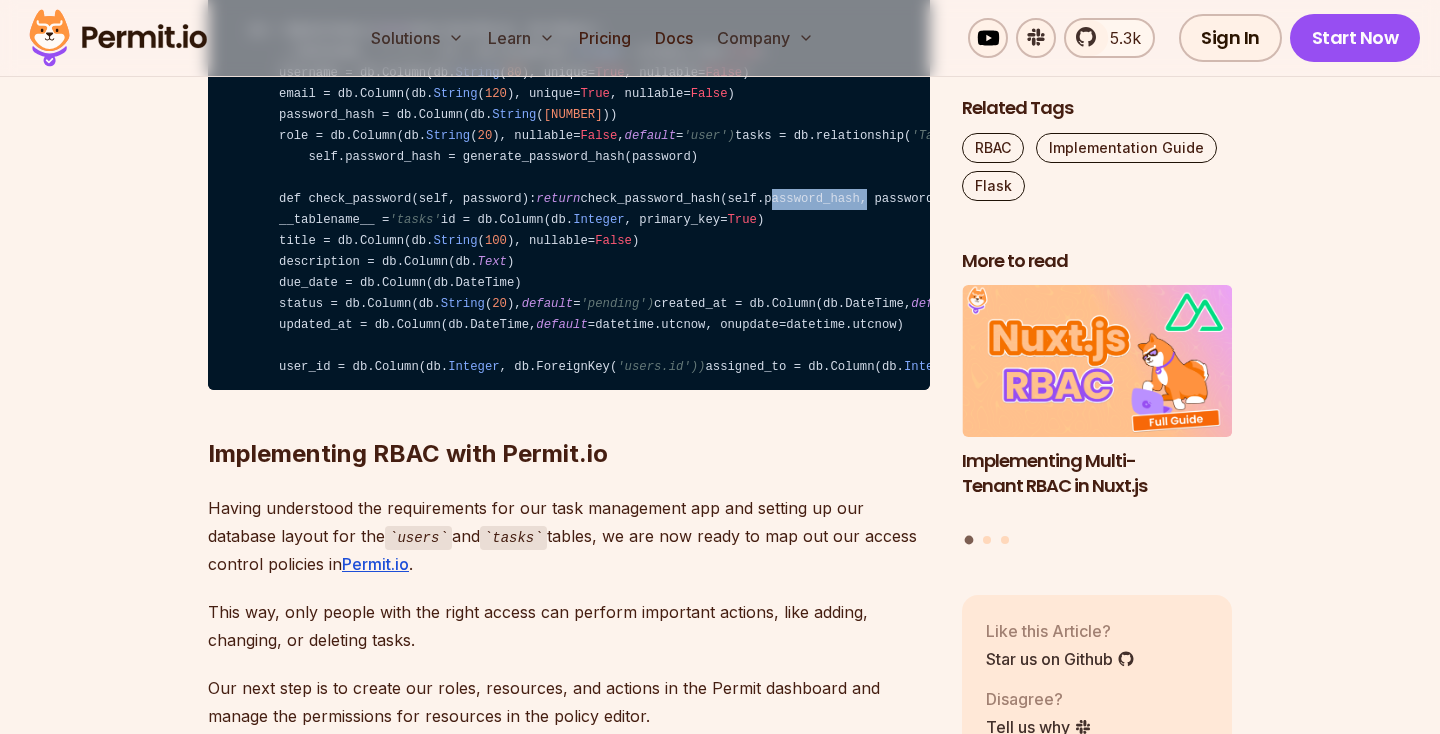 scroll, scrollTop: 6197, scrollLeft: 0, axis: vertical 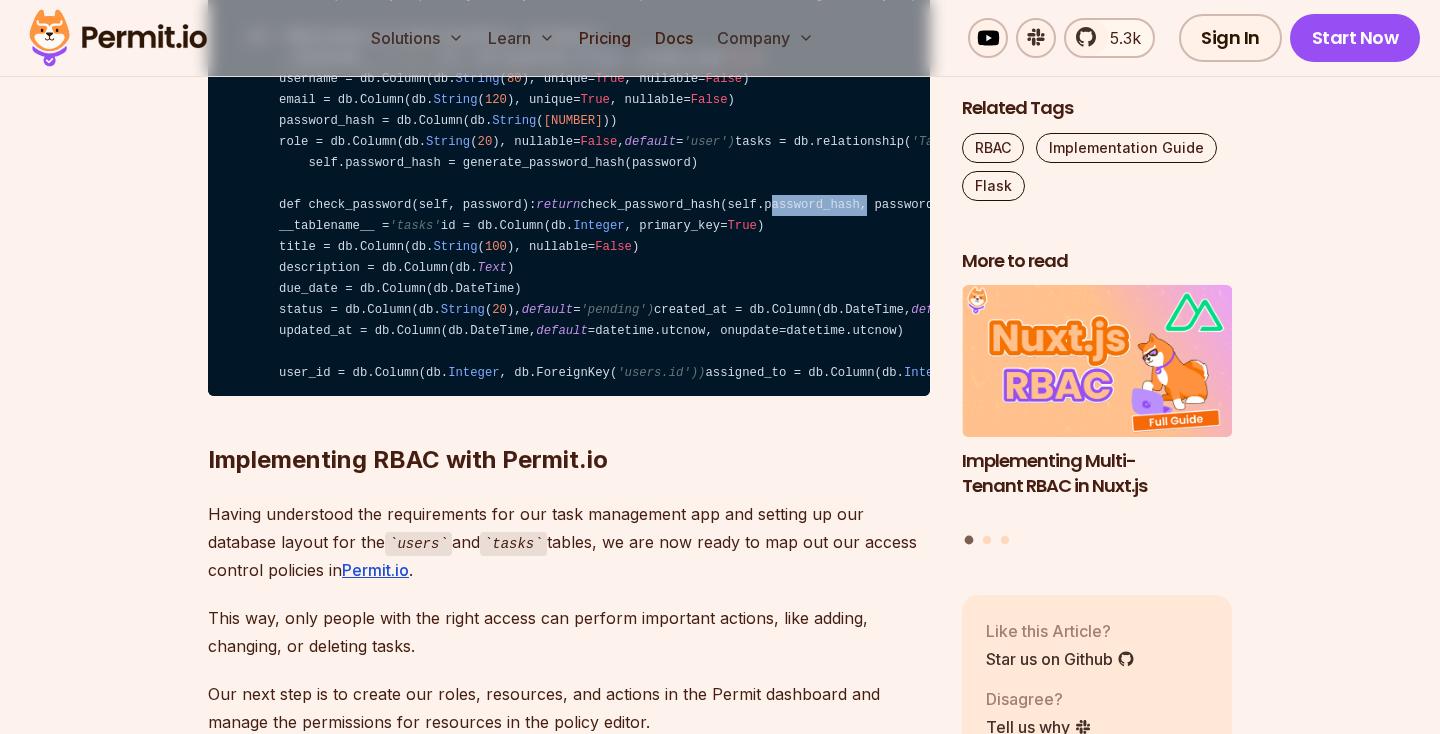 click on "from  flask_sqlalchemy import SQLAlchemy
from  datetime import datetime
from  werkzeug.security import generate_password_hash, check_password_hash
from  flask_login import UserMixin
db = SQLAlchemy()
class  User(UserMixin, db.Model):
__tablename__ =  'users'
id = db.Column(db. Integer , primary_key= True )
username = db.Column(db. String ( 80 ), unique= True , nullable= False )
email = db.Column(db. String ( 120 ), unique= True , nullable= False )
password_hash = db.Column(db. String ( 128 ))
role = db.Column(db. String ( 20 ), nullable= False ,  default = 'user')
tasks = db.relationship( 'Task', backref='owner', lazy=True)
def set_password(self, password):
self.password_hash = generate_password_hash(password)
def check_password(self, password):
return  check_password_hash(self.password_hash, password)
class  Task(db.Model):
__tablename__ =  'tasks' Integer True (" at bounding box center [569, 184] 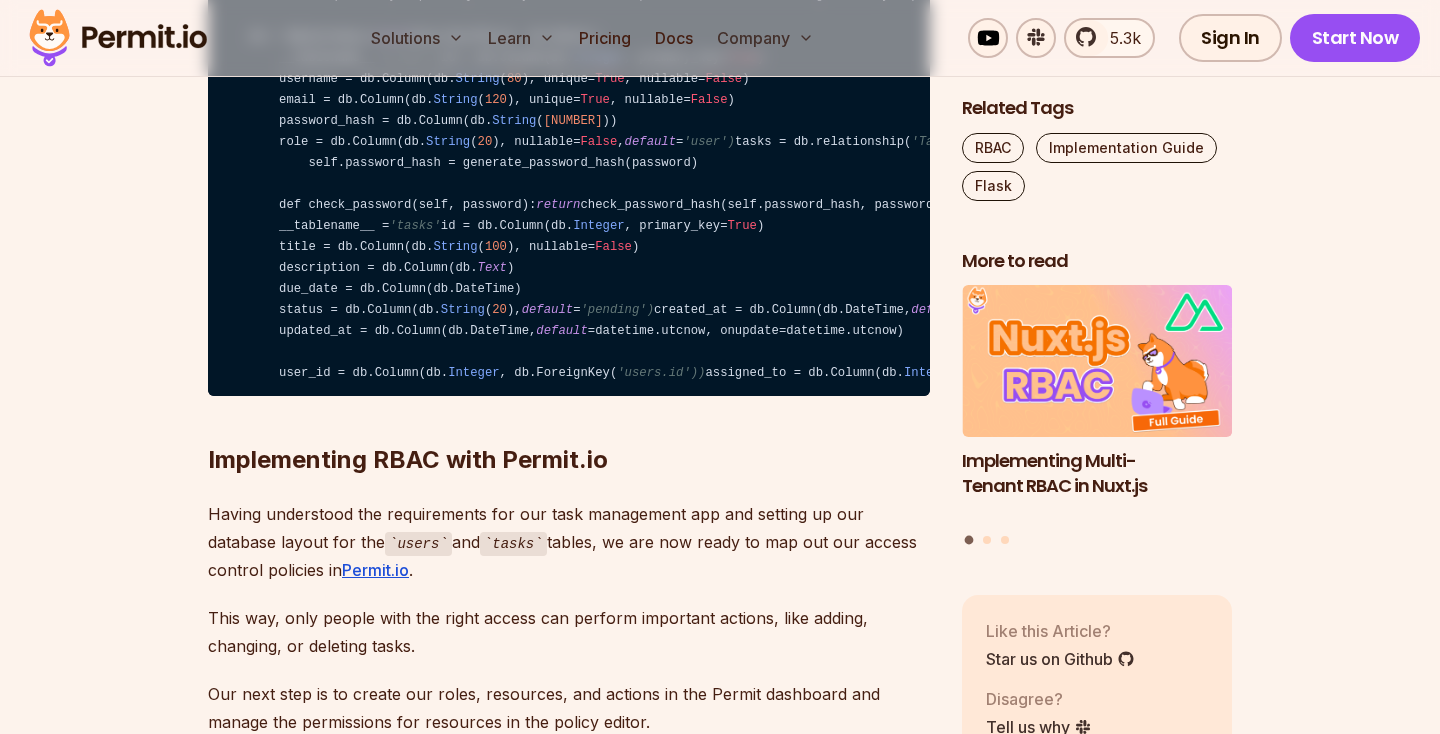 click on "from  flask_sqlalchemy import SQLAlchemy
from  datetime import datetime
from  werkzeug.security import generate_password_hash, check_password_hash
from  flask_login import UserMixin
db = SQLAlchemy()
class  User(UserMixin, db.Model):
__tablename__ =  'users'
id = db.Column(db. Integer , primary_key= True )
username = db.Column(db. String ( 80 ), unique= True , nullable= False )
email = db.Column(db. String ( 120 ), unique= True , nullable= False )
password_hash = db.Column(db. String ( 128 ))
role = db.Column(db. String ( 20 ), nullable= False ,  default = 'user')
tasks = db.relationship( 'Task', backref='owner', lazy=True)
def set_password(self, password):
self.password_hash = generate_password_hash(password)
def check_password(self, password):
return  check_password_hash(self.password_hash, password)
class  Task(db.Model):
__tablename__ =  'tasks' Integer True (" at bounding box center (569, 184) 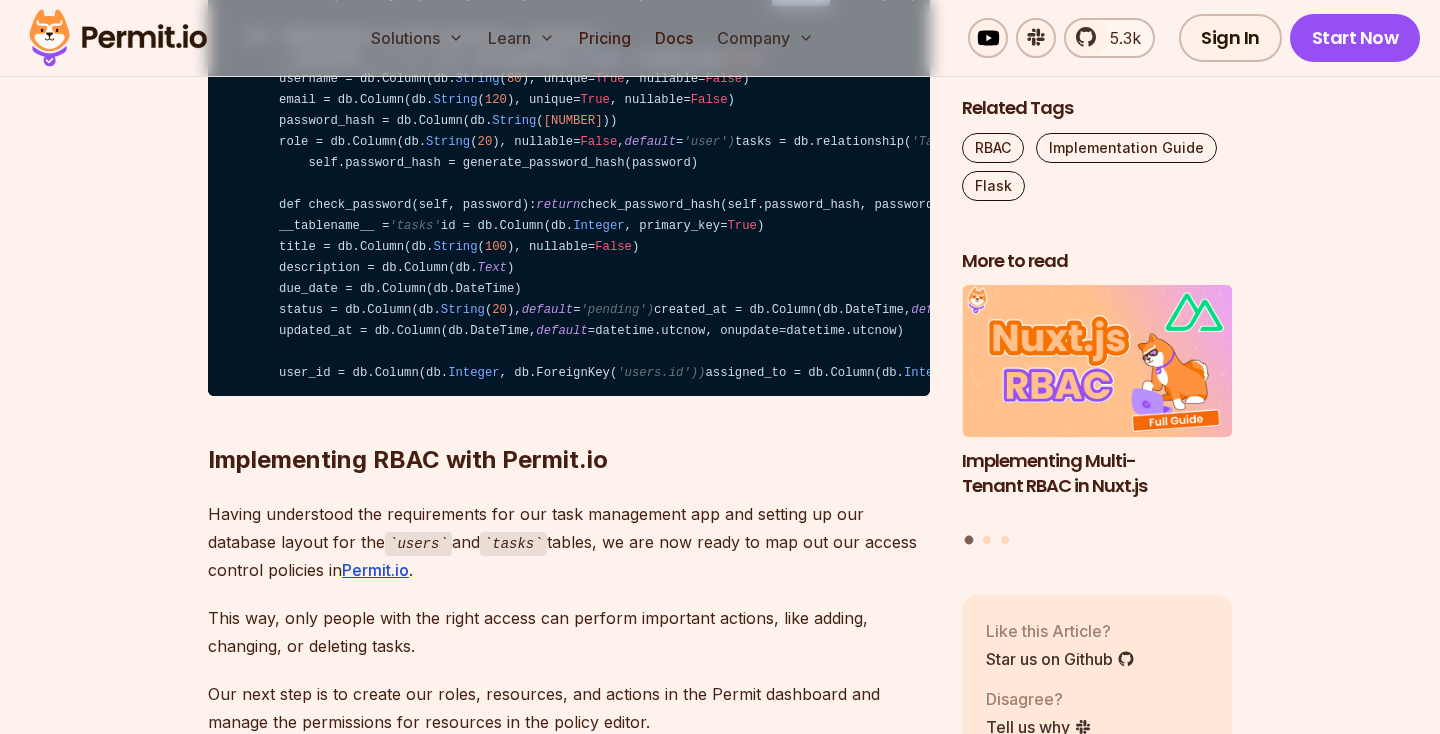 click on "from  flask_sqlalchemy import SQLAlchemy
from  datetime import datetime
from  werkzeug.security import generate_password_hash, check_password_hash
from  flask_login import UserMixin
db = SQLAlchemy()
class  User(UserMixin, db.Model):
__tablename__ =  'users'
id = db.Column(db. Integer , primary_key= True )
username = db.Column(db. String ( 80 ), unique= True , nullable= False )
email = db.Column(db. String ( 120 ), unique= True , nullable= False )
password_hash = db.Column(db. String ( 128 ))
role = db.Column(db. String ( 20 ), nullable= False ,  default = 'user')
tasks = db.relationship( 'Task', backref='owner', lazy=True)
def set_password(self, password):
self.password_hash = generate_password_hash(password)
def check_password(self, password):
return  check_password_hash(self.password_hash, password)
class  Task(db.Model):
__tablename__ =  'tasks' Integer True (" at bounding box center [569, 184] 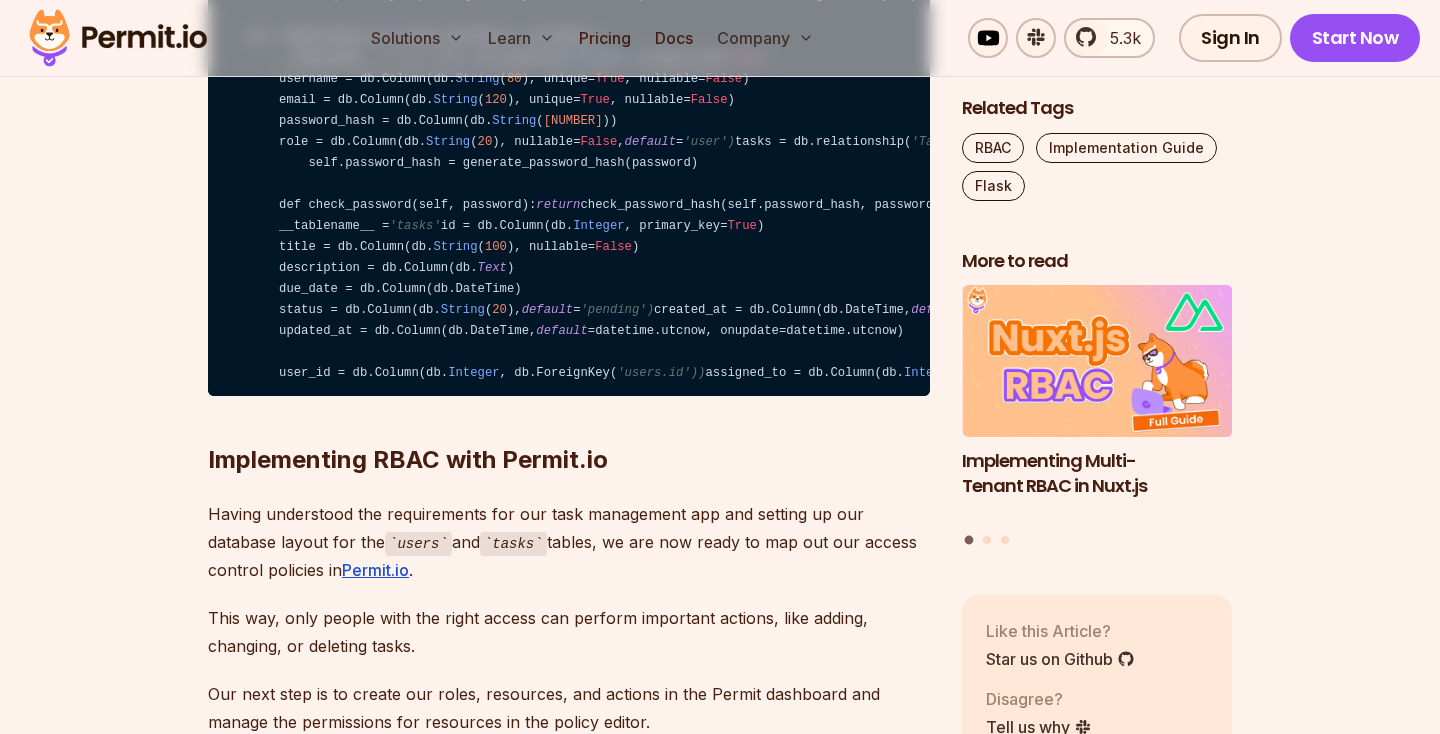 click on "from  flask_sqlalchemy import SQLAlchemy
from  datetime import datetime
from  werkzeug.security import generate_password_hash, check_password_hash
from  flask_login import UserMixin
db = SQLAlchemy()
class  User(UserMixin, db.Model):
__tablename__ =  'users'
id = db.Column(db. Integer , primary_key= True )
username = db.Column(db. String ( 80 ), unique= True , nullable= False )
email = db.Column(db. String ( 120 ), unique= True , nullable= False )
password_hash = db.Column(db. String ( 128 ))
role = db.Column(db. String ( 20 ), nullable= False ,  default = 'user')
tasks = db.relationship( 'Task', backref='owner', lazy=True)
def set_password(self, password):
self.password_hash = generate_password_hash(password)
def check_password(self, password):
return  check_password_hash(self.password_hash, password)
class  Task(db.Model):
__tablename__ =  'tasks' Integer True (" at bounding box center (569, 184) 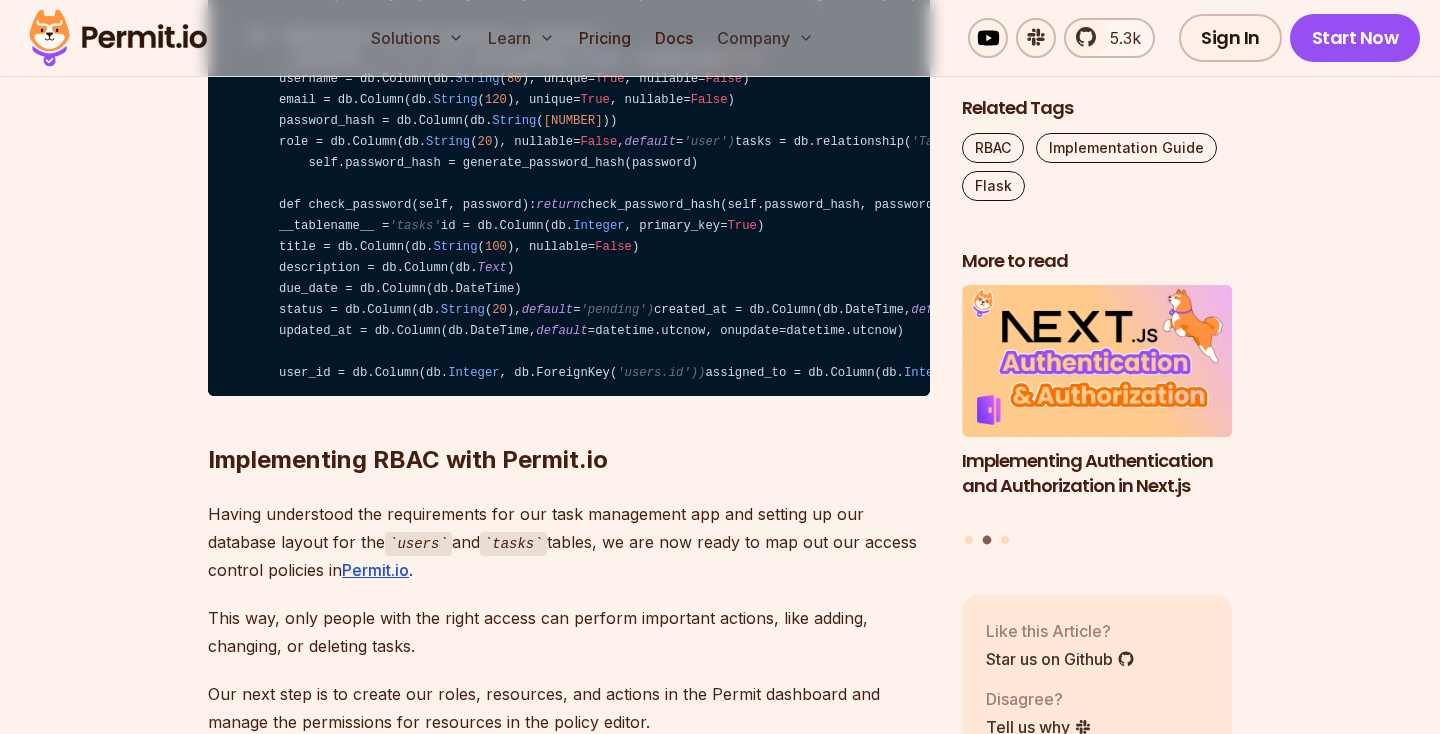 click on "from  flask_sqlalchemy import SQLAlchemy
from  datetime import datetime
from  werkzeug.security import generate_password_hash, check_password_hash
from  flask_login import UserMixin
db = SQLAlchemy()
class  User(UserMixin, db.Model):
__tablename__ =  'users'
id = db.Column(db. Integer , primary_key= True )
username = db.Column(db. String ( 80 ), unique= True , nullable= False )
email = db.Column(db. String ( 120 ), unique= True , nullable= False )
password_hash = db.Column(db. String ( 128 ))
role = db.Column(db. String ( 20 ), nullable= False ,  default = 'user')
tasks = db.relationship( 'Task', backref='owner', lazy=True)
def set_password(self, password):
self.password_hash = generate_password_hash(password)
def check_password(self, password):
return  check_password_hash(self.password_hash, password)
class  Task(db.Model):
__tablename__ =  'tasks' Integer True (" at bounding box center [569, 184] 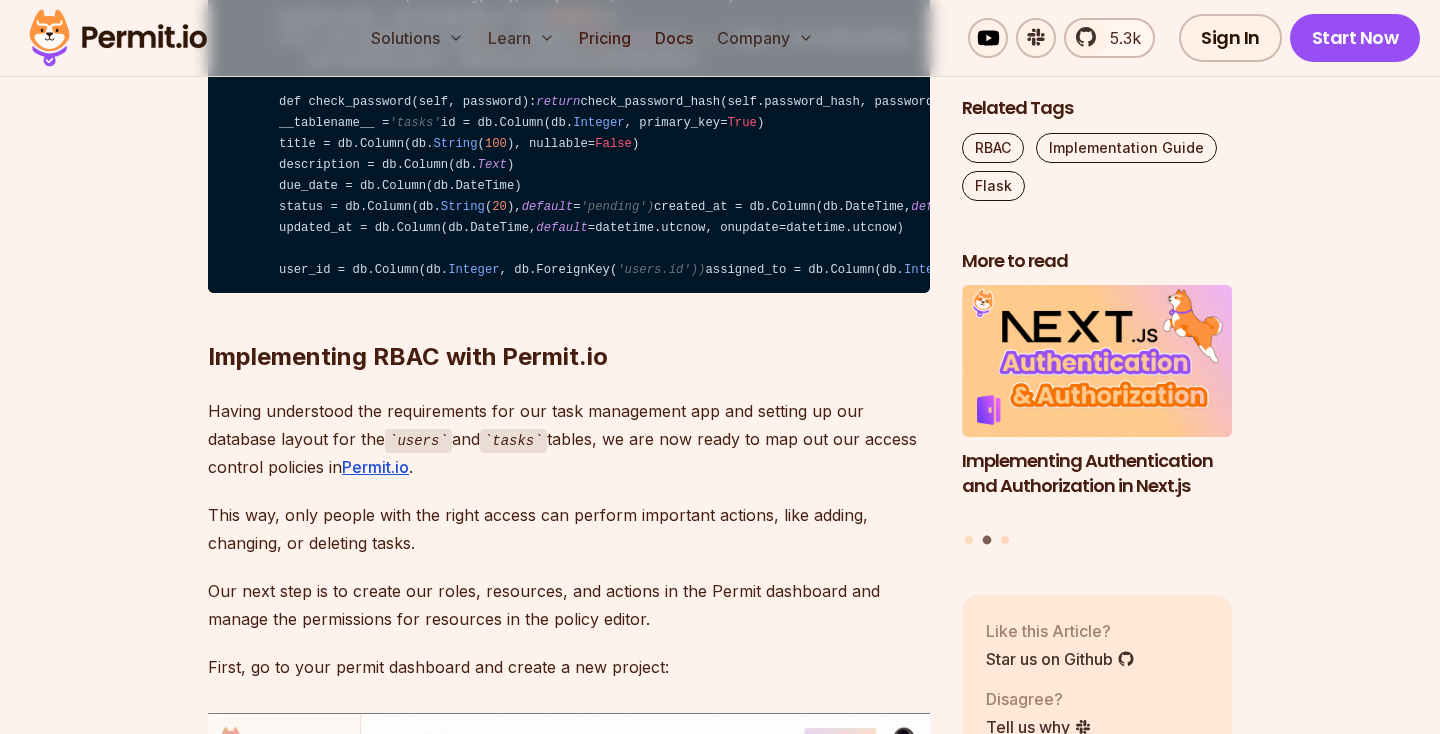 scroll, scrollTop: 6304, scrollLeft: 0, axis: vertical 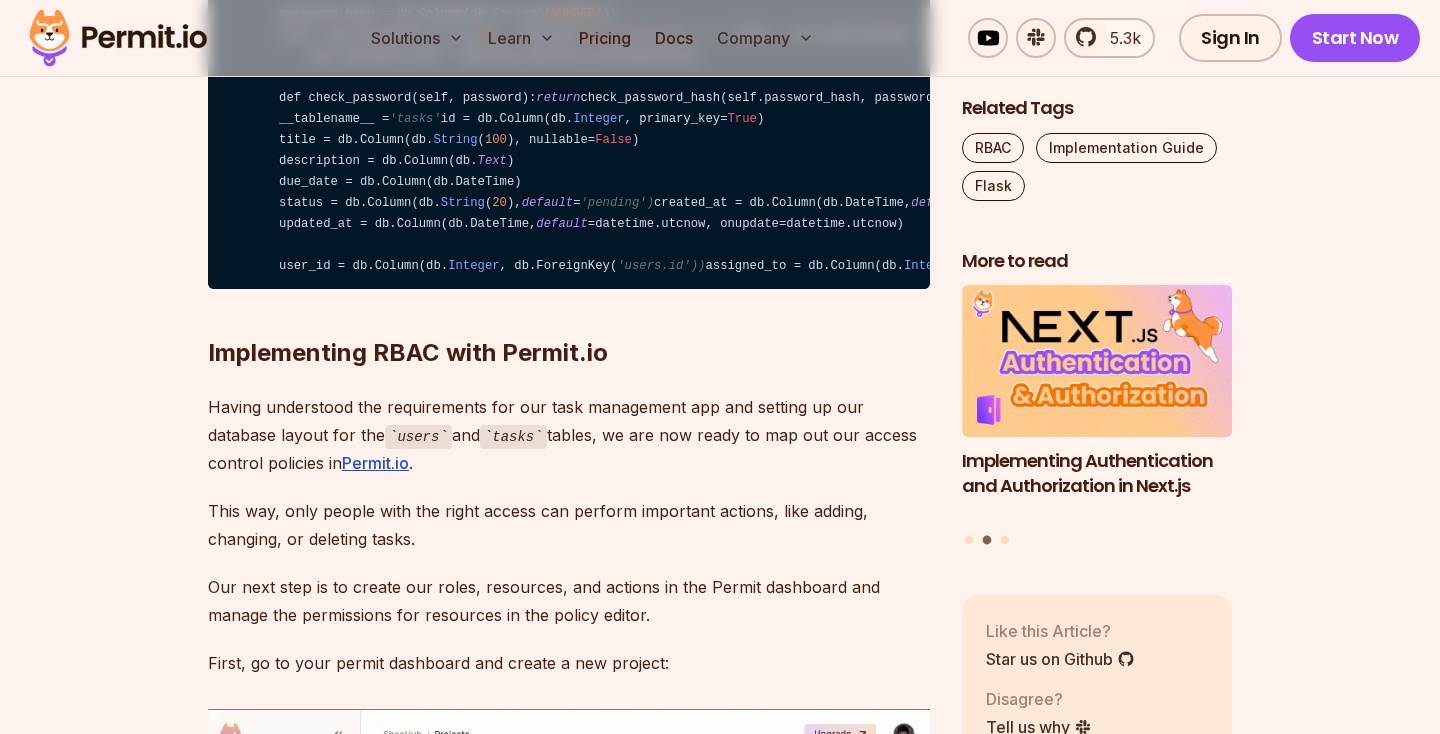 click on "from  flask_sqlalchemy import SQLAlchemy
from  datetime import datetime
from  werkzeug.security import generate_password_hash, check_password_hash
from  flask_login import UserMixin
db = SQLAlchemy()
class  User(UserMixin, db.Model):
__tablename__ =  'users'
id = db.Column(db. Integer , primary_key= True )
username = db.Column(db. String ( 80 ), unique= True , nullable= False )
email = db.Column(db. String ( 120 ), unique= True , nullable= False )
password_hash = db.Column(db. String ( 128 ))
role = db.Column(db. String ( 20 ), nullable= False ,  default = 'user')
tasks = db.relationship( 'Task', backref='owner', lazy=True)
def set_password(self, password):
self.password_hash = generate_password_hash(password)
def check_password(self, password):
return  check_password_hash(self.password_hash, password)
class  Task(db.Model):
__tablename__ =  'tasks' Integer True (" at bounding box center (569, 77) 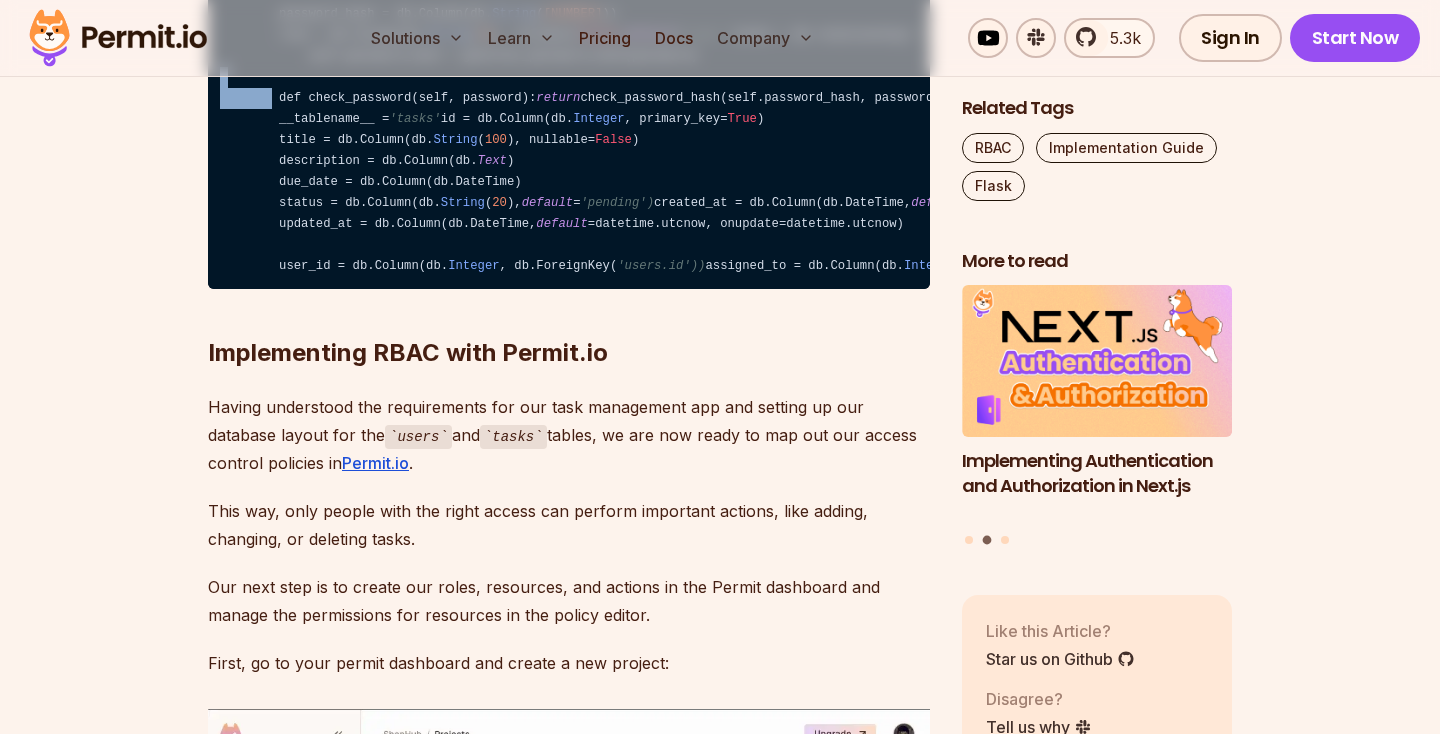 click on "from  flask_sqlalchemy import SQLAlchemy
from  datetime import datetime
from  werkzeug.security import generate_password_hash, check_password_hash
from  flask_login import UserMixin
db = SQLAlchemy()
class  User(UserMixin, db.Model):
__tablename__ =  'users'
id = db.Column(db. Integer , primary_key= True )
username = db.Column(db. String ( 80 ), unique= True , nullable= False )
email = db.Column(db. String ( 120 ), unique= True , nullable= False )
password_hash = db.Column(db. String ( 128 ))
role = db.Column(db. String ( 20 ), nullable= False ,  default = 'user')
tasks = db.relationship( 'Task', backref='owner', lazy=True)
def set_password(self, password):
self.password_hash = generate_password_hash(password)
def check_password(self, password):
return  check_password_hash(self.password_hash, password)
class  Task(db.Model):
__tablename__ =  'tasks' Integer True (" at bounding box center (569, 77) 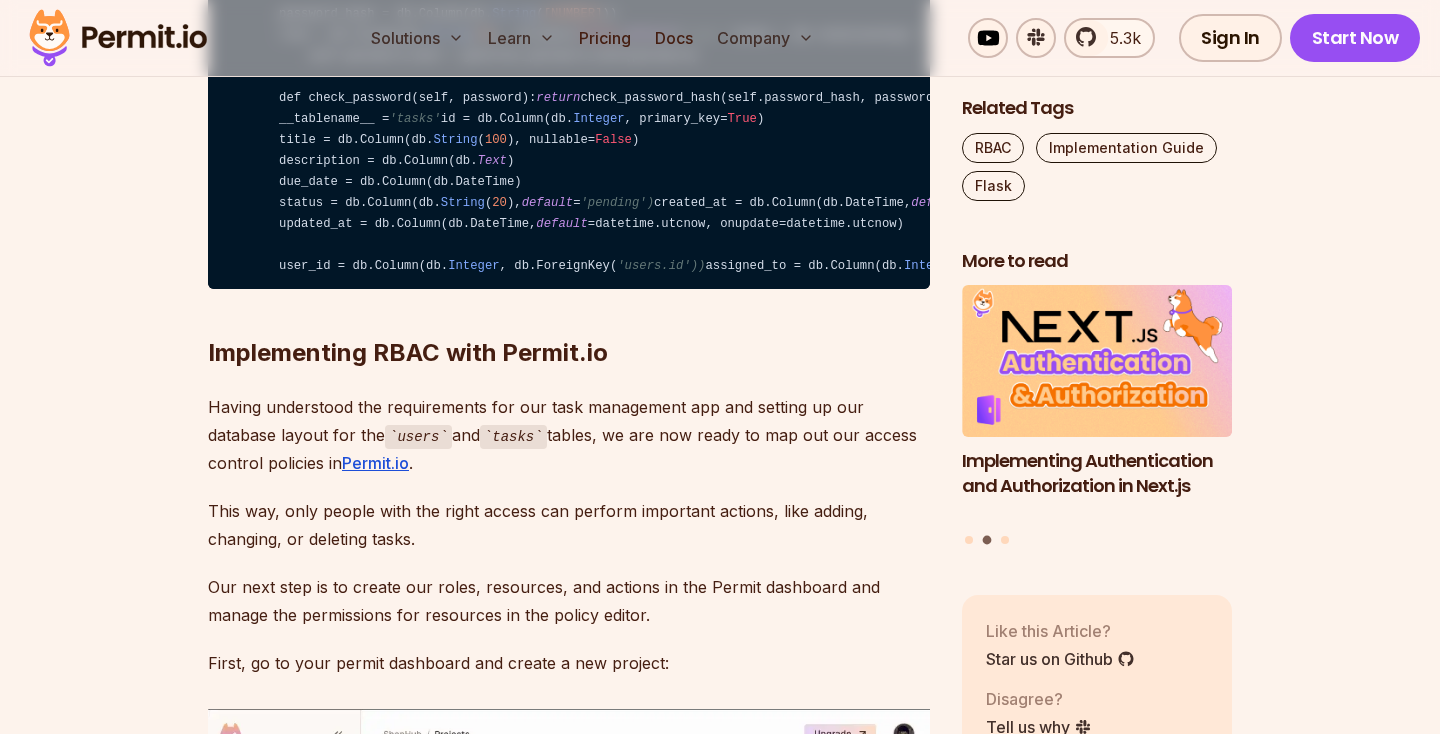 click on "from  flask_sqlalchemy import SQLAlchemy
from  datetime import datetime
from  werkzeug.security import generate_password_hash, check_password_hash
from  flask_login import UserMixin
db = SQLAlchemy()
class  User(UserMixin, db.Model):
__tablename__ =  'users'
id = db.Column(db. Integer , primary_key= True )
username = db.Column(db. String ( 80 ), unique= True , nullable= False )
email = db.Column(db. String ( 120 ), unique= True , nullable= False )
password_hash = db.Column(db. String ( 128 ))
role = db.Column(db. String ( 20 ), nullable= False ,  default = 'user')
tasks = db.relationship( 'Task', backref='owner', lazy=True)
def set_password(self, password):
self.password_hash = generate_password_hash(password)
def check_password(self, password):
return  check_password_hash(self.password_hash, password)
class  Task(db.Model):
__tablename__ =  'tasks' Integer True (" at bounding box center [569, 77] 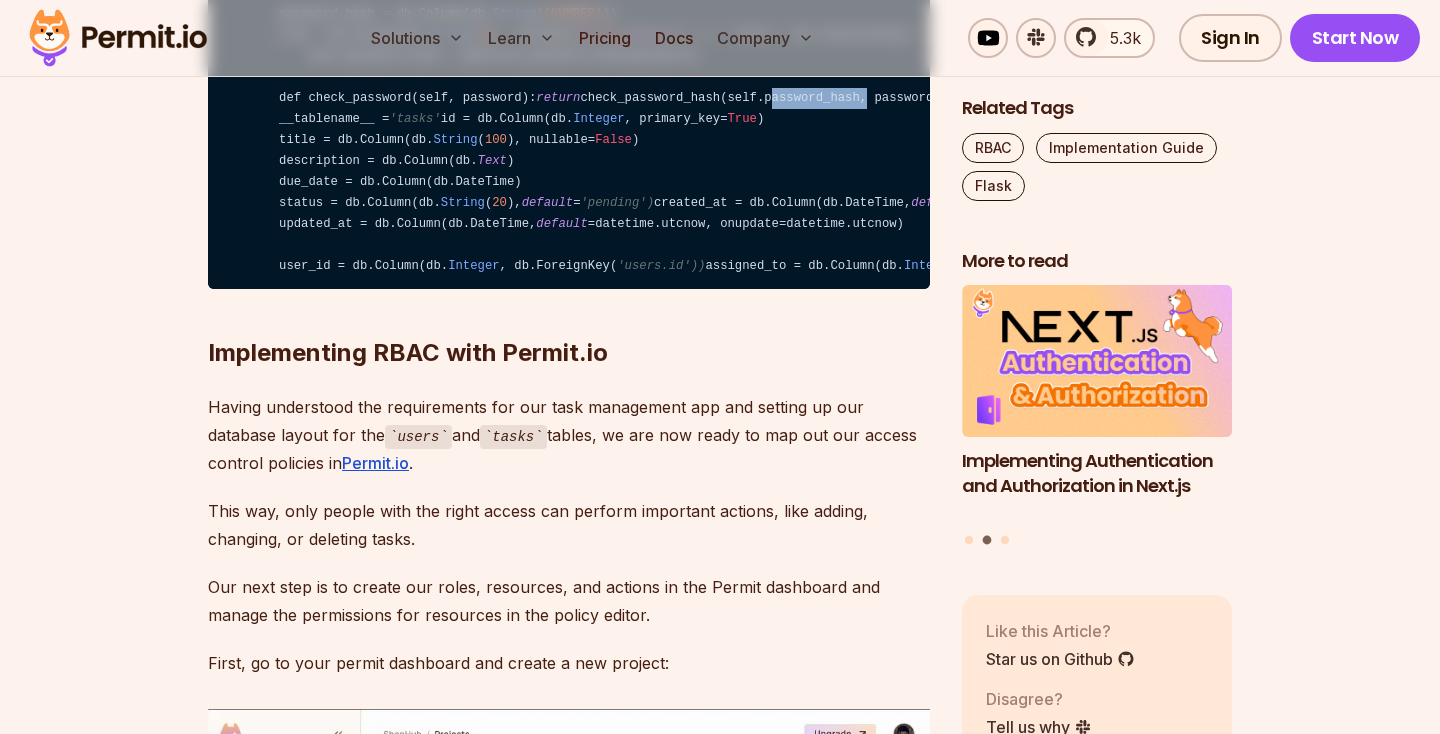 click on "from  flask_sqlalchemy import SQLAlchemy
from  datetime import datetime
from  werkzeug.security import generate_password_hash, check_password_hash
from  flask_login import UserMixin
db = SQLAlchemy()
class  User(UserMixin, db.Model):
__tablename__ =  'users'
id = db.Column(db. Integer , primary_key= True )
username = db.Column(db. String ( 80 ), unique= True , nullable= False )
email = db.Column(db. String ( 120 ), unique= True , nullable= False )
password_hash = db.Column(db. String ( 128 ))
role = db.Column(db. String ( 20 ), nullable= False ,  default = 'user')
tasks = db.relationship( 'Task', backref='owner', lazy=True)
def set_password(self, password):
self.password_hash = generate_password_hash(password)
def check_password(self, password):
return  check_password_hash(self.password_hash, password)
class  Task(db.Model):
__tablename__ =  'tasks' Integer True (" at bounding box center (569, 77) 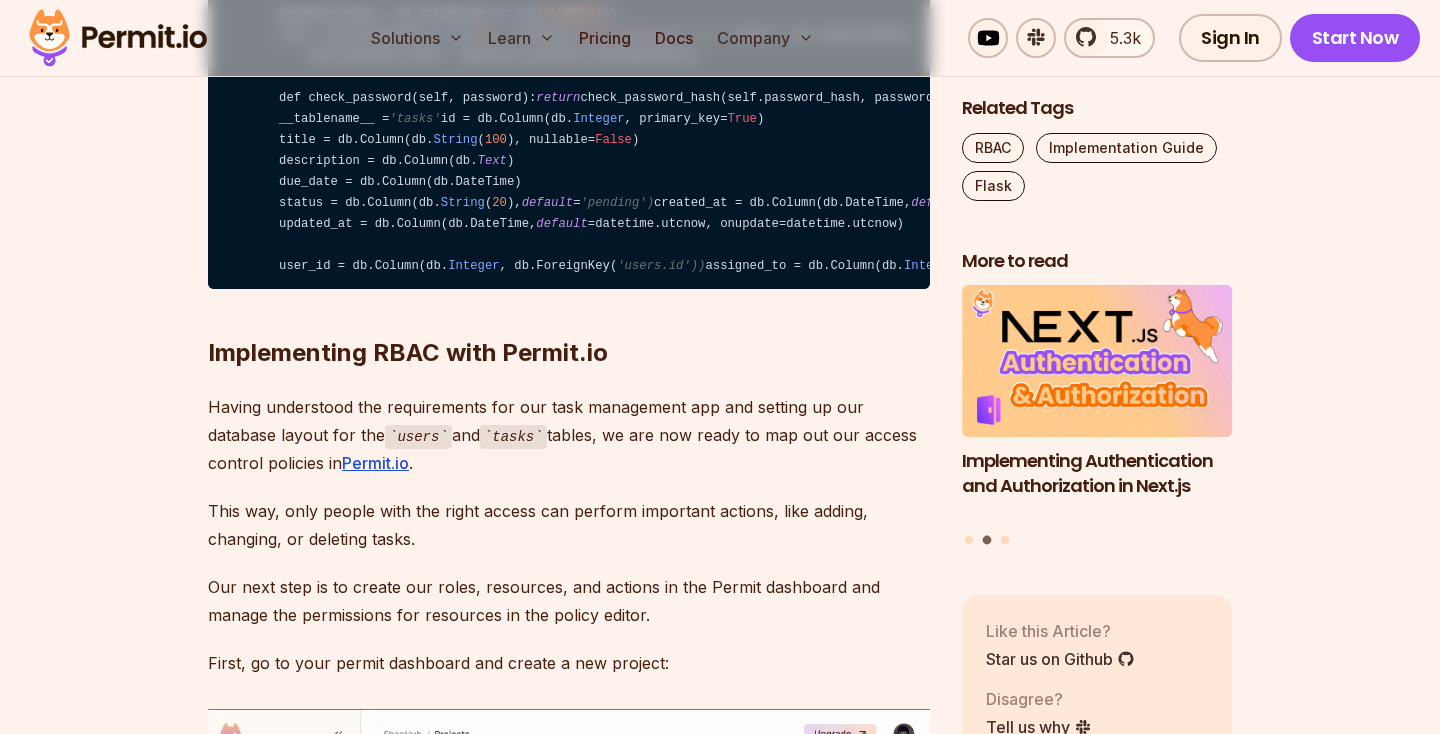 click on "from  flask_sqlalchemy import SQLAlchemy
from  datetime import datetime
from  werkzeug.security import generate_password_hash, check_password_hash
from  flask_login import UserMixin
db = SQLAlchemy()
class  User(UserMixin, db.Model):
__tablename__ =  'users'
id = db.Column(db. Integer , primary_key= True )
username = db.Column(db. String ( 80 ), unique= True , nullable= False )
email = db.Column(db. String ( 120 ), unique= True , nullable= False )
password_hash = db.Column(db. String ( 128 ))
role = db.Column(db. String ( 20 ), nullable= False ,  default = 'user')
tasks = db.relationship( 'Task', backref='owner', lazy=True)
def set_password(self, password):
self.password_hash = generate_password_hash(password)
def check_password(self, password):
return  check_password_hash(self.password_hash, password)
class  Task(db.Model):
__tablename__ =  'tasks' Integer True (" at bounding box center [569, 77] 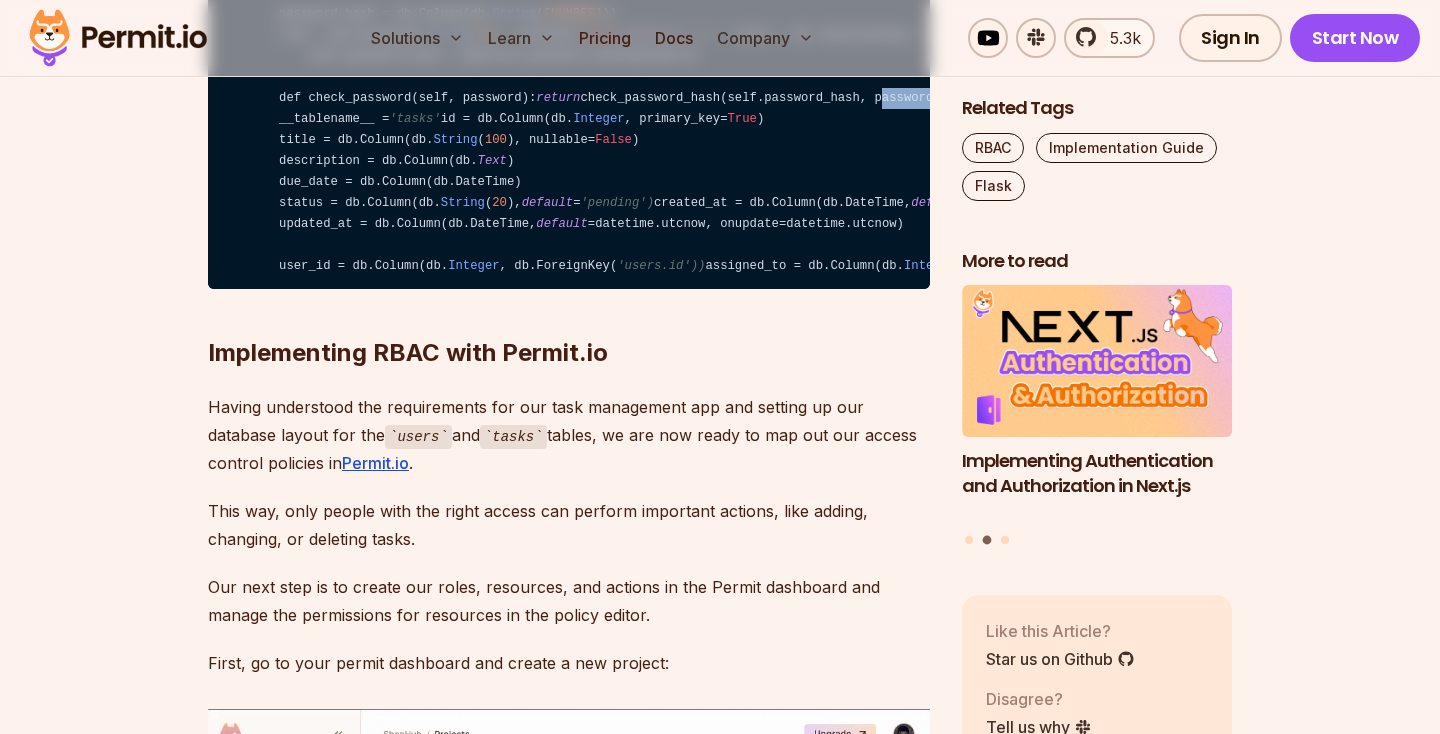 click on "from  flask_sqlalchemy import SQLAlchemy
from  datetime import datetime
from  werkzeug.security import generate_password_hash, check_password_hash
from  flask_login import UserMixin
db = SQLAlchemy()
class  User(UserMixin, db.Model):
__tablename__ =  'users'
id = db.Column(db. Integer , primary_key= True )
username = db.Column(db. String ( 80 ), unique= True , nullable= False )
email = db.Column(db. String ( 120 ), unique= True , nullable= False )
password_hash = db.Column(db. String ( 128 ))
role = db.Column(db. String ( 20 ), nullable= False ,  default = 'user')
tasks = db.relationship( 'Task', backref='owner', lazy=True)
def set_password(self, password):
self.password_hash = generate_password_hash(password)
def check_password(self, password):
return  check_password_hash(self.password_hash, password)
class  Task(db.Model):
__tablename__ =  'tasks' Integer True (" at bounding box center (569, 77) 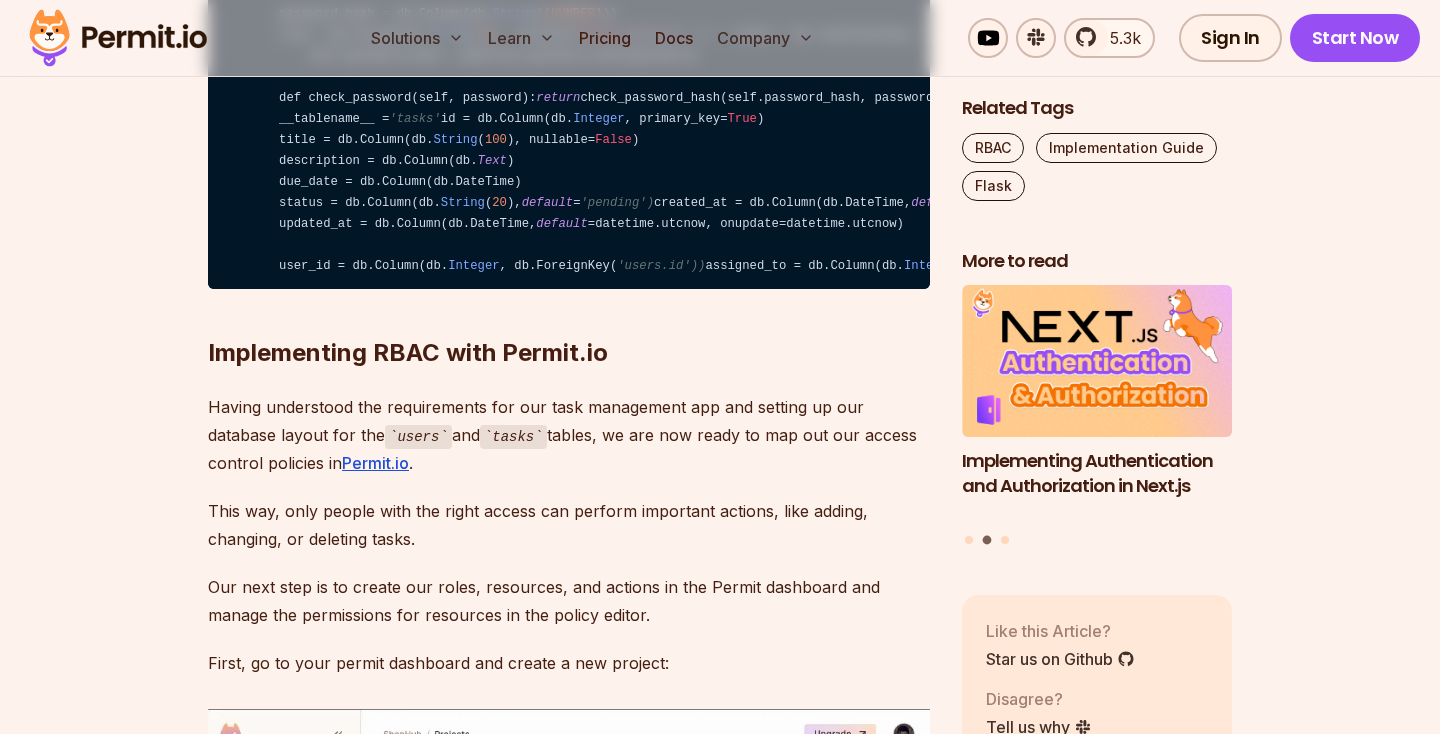 click on "from  flask_sqlalchemy import SQLAlchemy
from  datetime import datetime
from  werkzeug.security import generate_password_hash, check_password_hash
from  flask_login import UserMixin
db = SQLAlchemy()
class  User(UserMixin, db.Model):
__tablename__ =  'users'
id = db.Column(db. Integer , primary_key= True )
username = db.Column(db. String ( 80 ), unique= True , nullable= False )
email = db.Column(db. String ( 120 ), unique= True , nullable= False )
password_hash = db.Column(db. String ( 128 ))
role = db.Column(db. String ( 20 ), nullable= False ,  default = 'user')
tasks = db.relationship( 'Task', backref='owner', lazy=True)
def set_password(self, password):
self.password_hash = generate_password_hash(password)
def check_password(self, password):
return  check_password_hash(self.password_hash, password)
class  Task(db.Model):
__tablename__ =  'tasks' Integer True (" at bounding box center [569, 77] 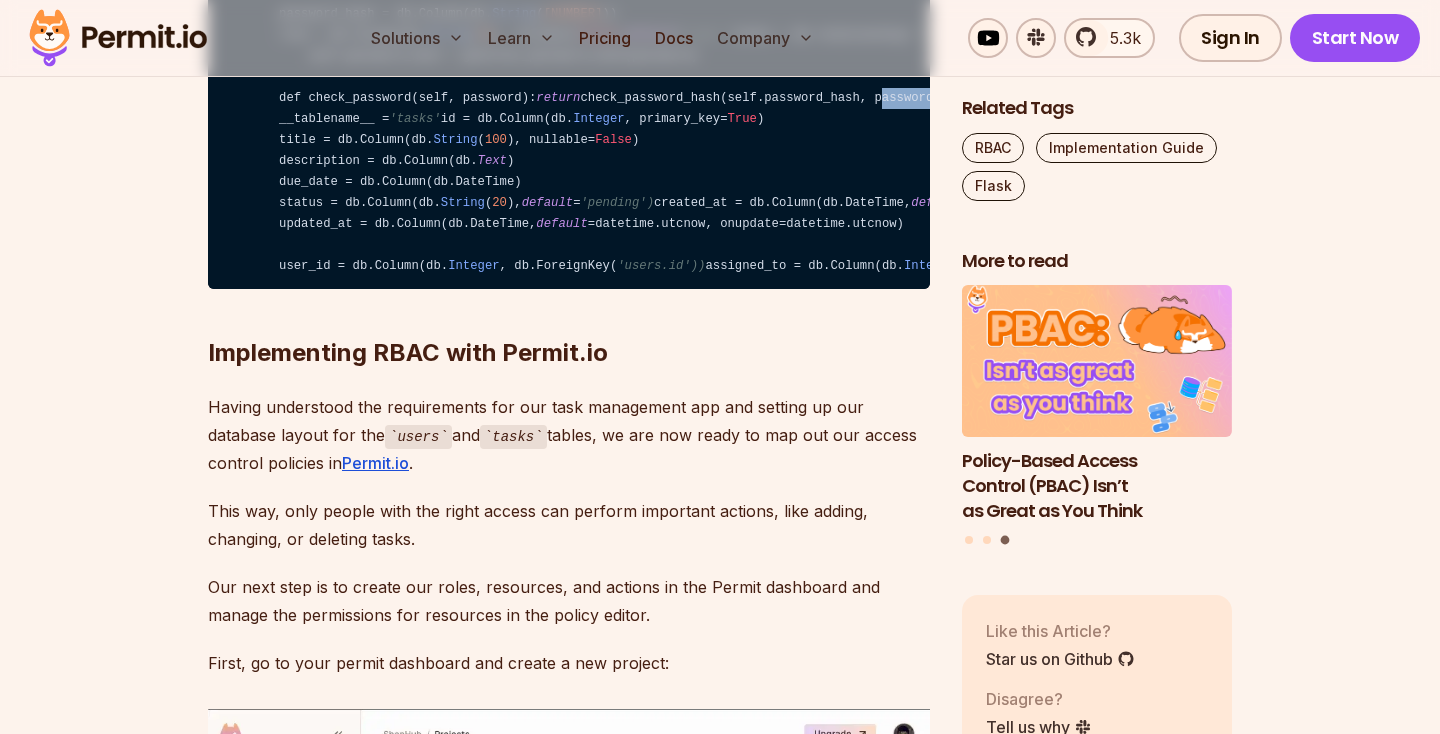 click on "from  flask_sqlalchemy import SQLAlchemy
from  datetime import datetime
from  werkzeug.security import generate_password_hash, check_password_hash
from  flask_login import UserMixin
db = SQLAlchemy()
class  User(UserMixin, db.Model):
__tablename__ =  'users'
id = db.Column(db. Integer , primary_key= True )
username = db.Column(db. String ( 80 ), unique= True , nullable= False )
email = db.Column(db. String ( 120 ), unique= True , nullable= False )
password_hash = db.Column(db. String ( 128 ))
role = db.Column(db. String ( 20 ), nullable= False ,  default = 'user')
tasks = db.relationship( 'Task', backref='owner', lazy=True)
def set_password(self, password):
self.password_hash = generate_password_hash(password)
def check_password(self, password):
return  check_password_hash(self.password_hash, password)
class  Task(db.Model):
__tablename__ =  'tasks' Integer True (" at bounding box center [569, 77] 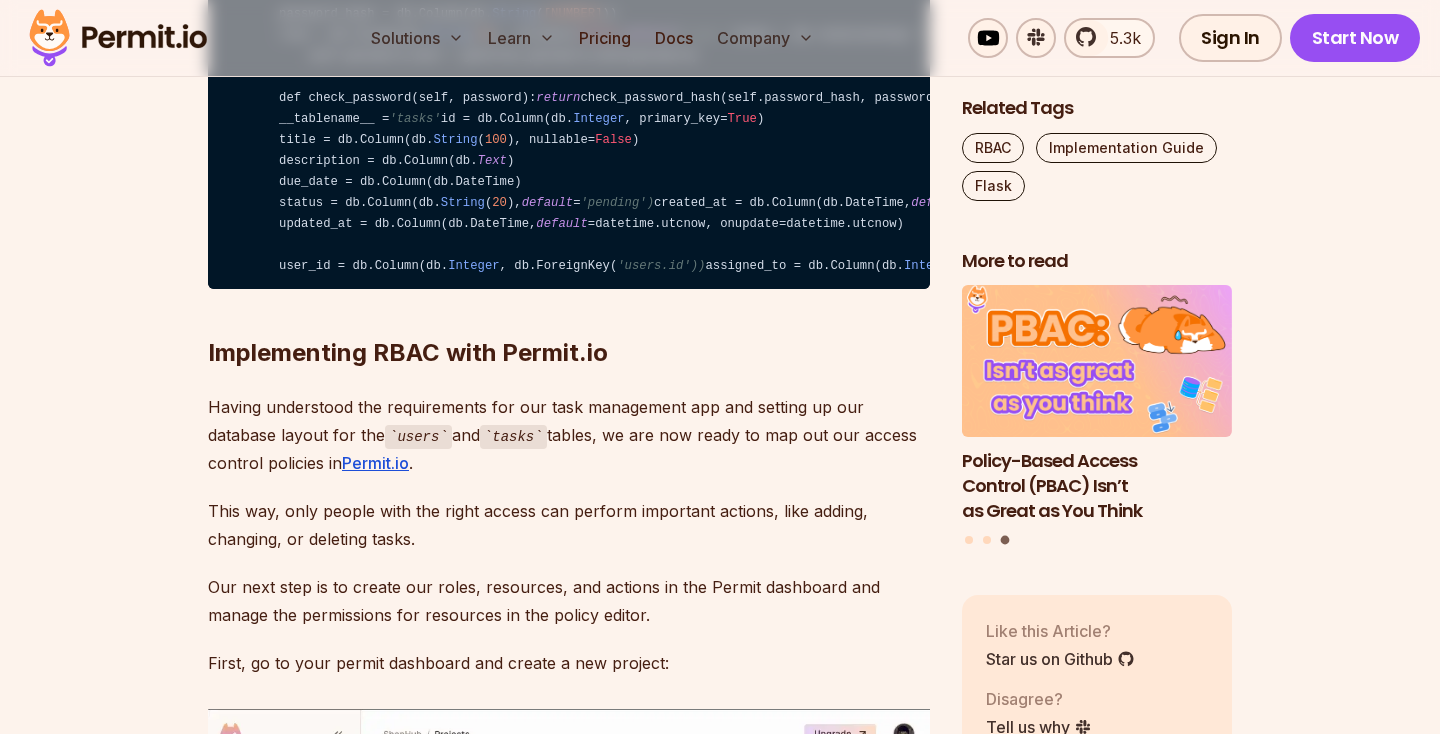 click on "from  flask_sqlalchemy import SQLAlchemy
from  datetime import datetime
from  werkzeug.security import generate_password_hash, check_password_hash
from  flask_login import UserMixin
db = SQLAlchemy()
class  User(UserMixin, db.Model):
__tablename__ =  'users'
id = db.Column(db. Integer , primary_key= True )
username = db.Column(db. String ( 80 ), unique= True , nullable= False )
email = db.Column(db. String ( 120 ), unique= True , nullable= False )
password_hash = db.Column(db. String ( 128 ))
role = db.Column(db. String ( 20 ), nullable= False ,  default = 'user')
tasks = db.relationship( 'Task', backref='owner', lazy=True)
def set_password(self, password):
self.password_hash = generate_password_hash(password)
def check_password(self, password):
return  check_password_hash(self.password_hash, password)
class  Task(db.Model):
__tablename__ =  'tasks' Integer True (" at bounding box center (569, 77) 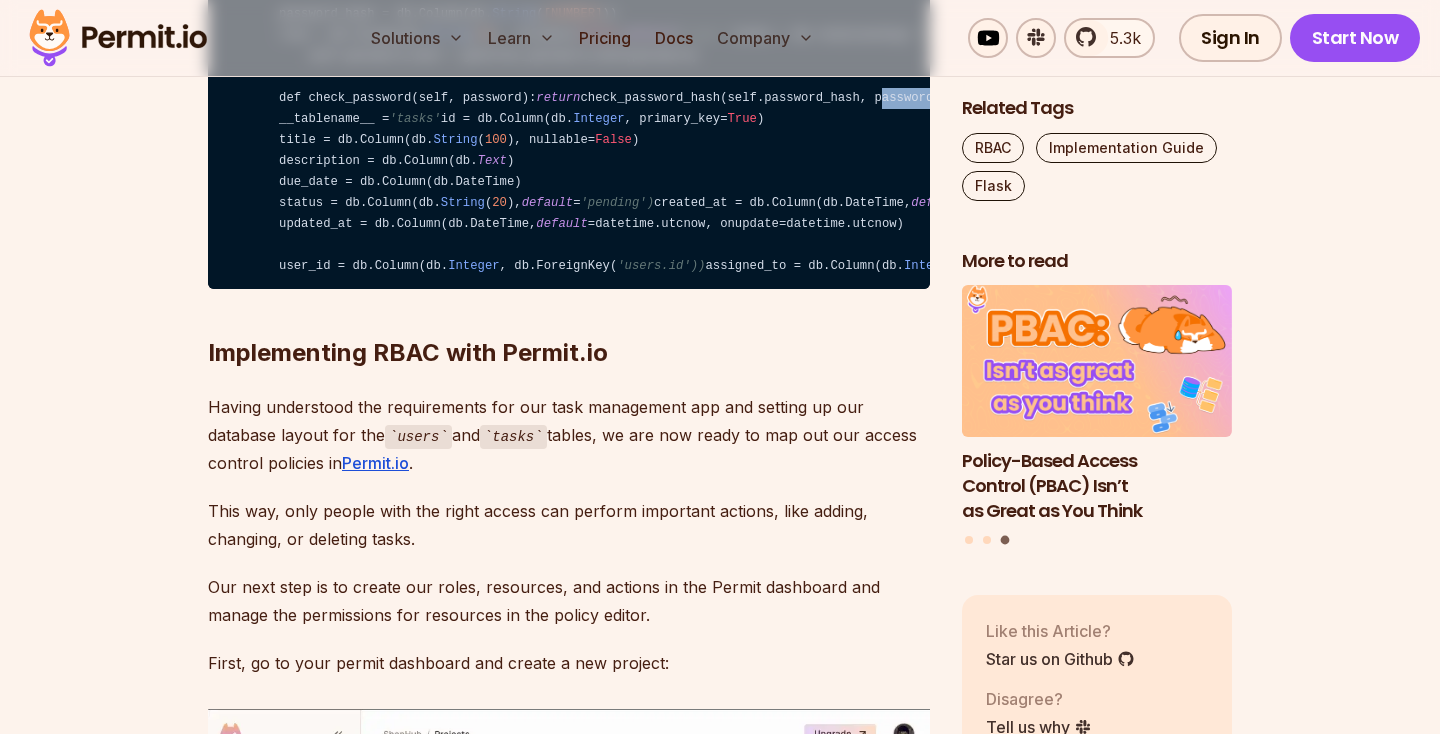 click on "from  flask_sqlalchemy import SQLAlchemy
from  datetime import datetime
from  werkzeug.security import generate_password_hash, check_password_hash
from  flask_login import UserMixin
db = SQLAlchemy()
class  User(UserMixin, db.Model):
__tablename__ =  'users'
id = db.Column(db. Integer , primary_key= True )
username = db.Column(db. String ( 80 ), unique= True , nullable= False )
email = db.Column(db. String ( 120 ), unique= True , nullable= False )
password_hash = db.Column(db. String ( 128 ))
role = db.Column(db. String ( 20 ), nullable= False ,  default = 'user')
tasks = db.relationship( 'Task', backref='owner', lazy=True)
def set_password(self, password):
self.password_hash = generate_password_hash(password)
def check_password(self, password):
return  check_password_hash(self.password_hash, password)
class  Task(db.Model):
__tablename__ =  'tasks' Integer True (" at bounding box center [569, 77] 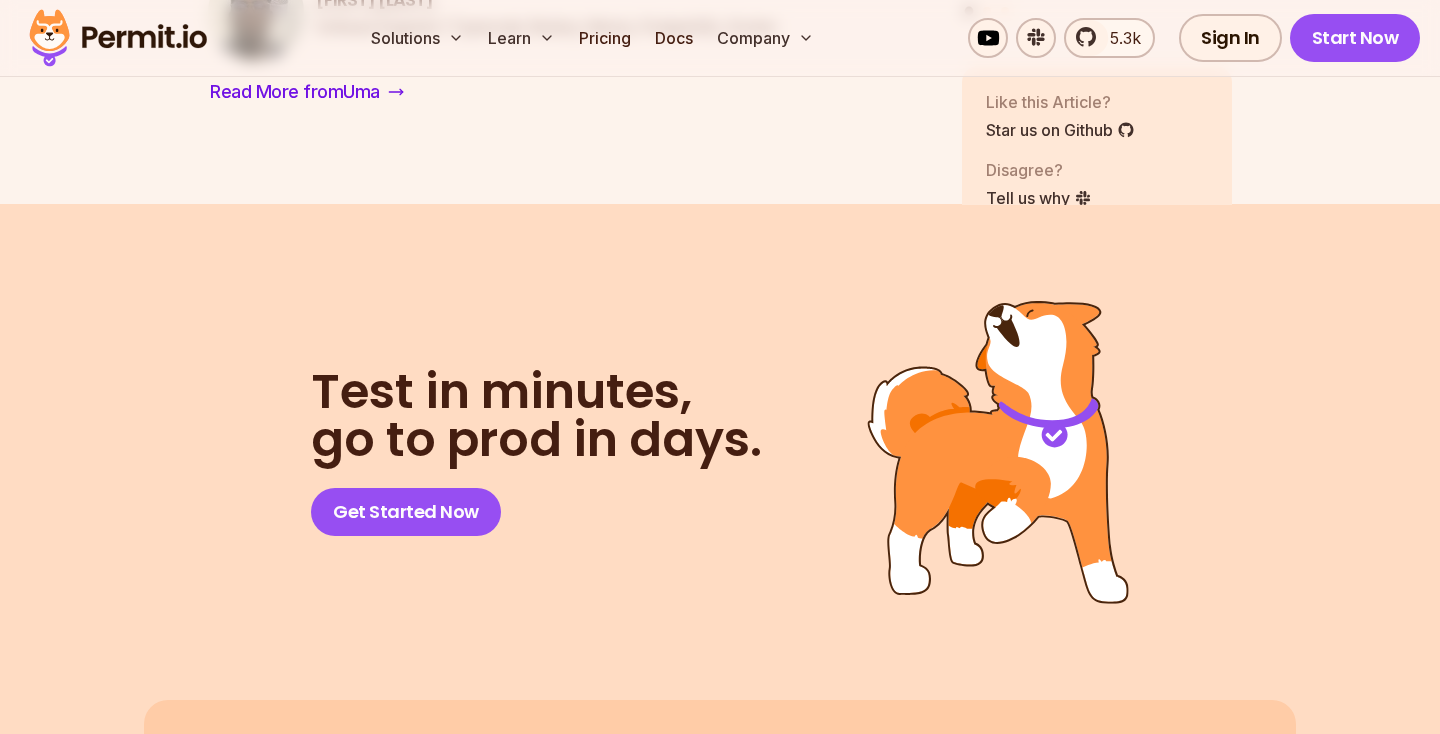 scroll, scrollTop: 15963, scrollLeft: 0, axis: vertical 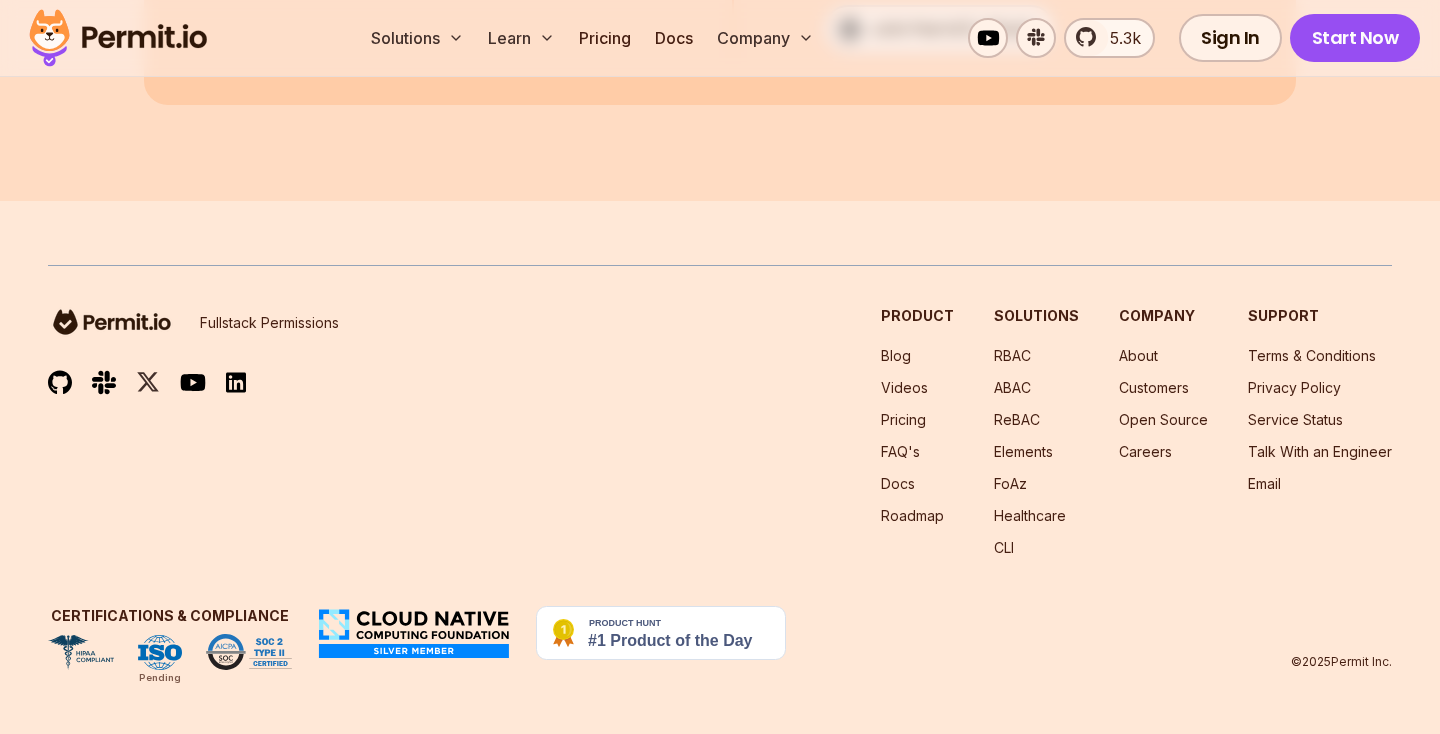 click on "With a production-ready RBAC implementation, your Flask application can securely handle multiple user roles, enforce clear access policies, and remain adaptable as your security needs evolve. If you're looking to enhance your Flask application's authorization model, leveraging Permit.io offers a streamlined and scalable solution." at bounding box center (569, -1222) 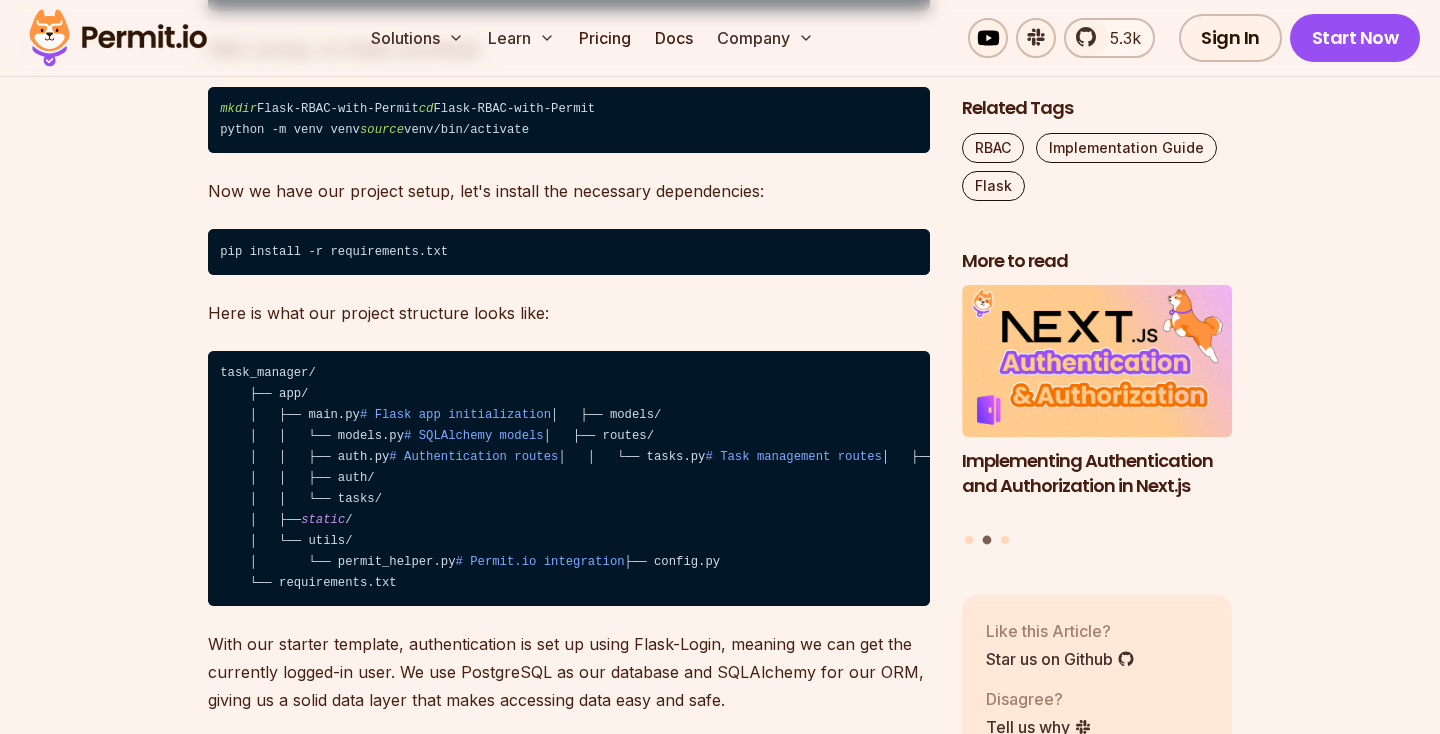 scroll, scrollTop: 5277, scrollLeft: 0, axis: vertical 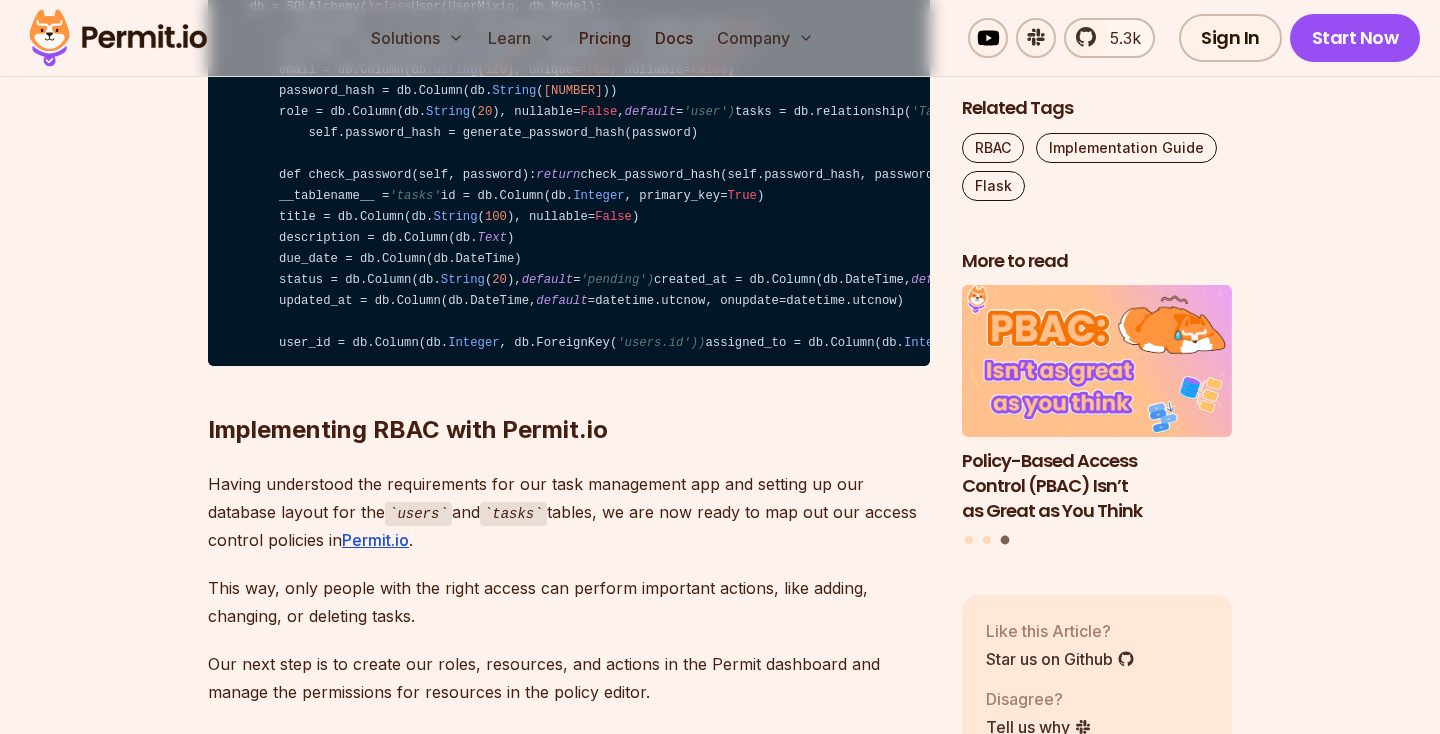 click on "from  flask_sqlalchemy import SQLAlchemy
from  datetime import datetime
from  werkzeug.security import generate_password_hash, check_password_hash
from  flask_login import UserMixin
db = SQLAlchemy()
class  User(UserMixin, db.Model):
__tablename__ =  'users'
id = db.Column(db. Integer , primary_key= True )
username = db.Column(db. String ( 80 ), unique= True , nullable= False )
email = db.Column(db. String ( 120 ), unique= True , nullable= False )
password_hash = db.Column(db. String ( 128 ))
role = db.Column(db. String ( 20 ), nullable= False ,  default = 'user')
tasks = db.relationship( 'Task', backref='owner', lazy=True)
def set_password(self, password):
self.password_hash = generate_password_hash(password)
def check_password(self, password):
return  check_password_hash(self.password_hash, password)
class  Task(db.Model):
__tablename__ =  'tasks' Integer True (" at bounding box center [569, 154] 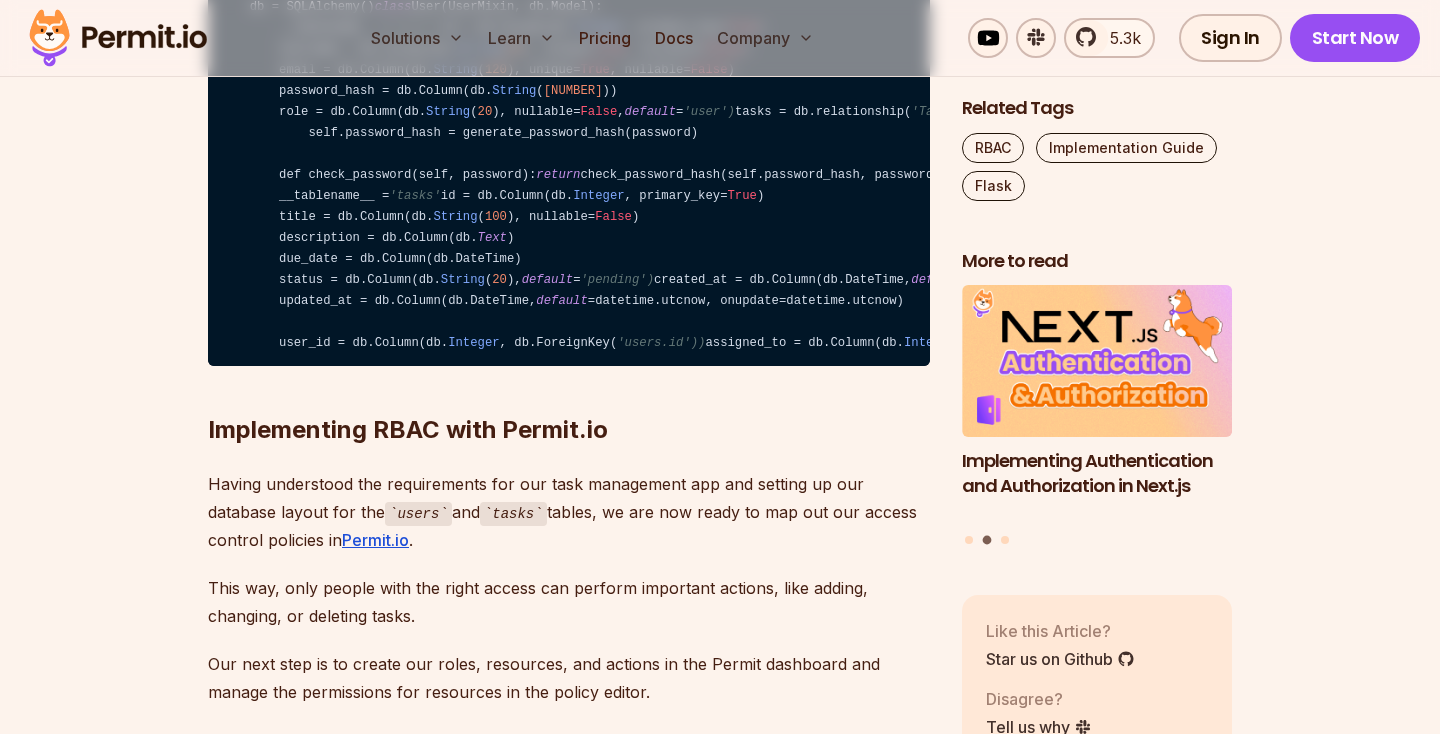 scroll, scrollTop: 6299, scrollLeft: 0, axis: vertical 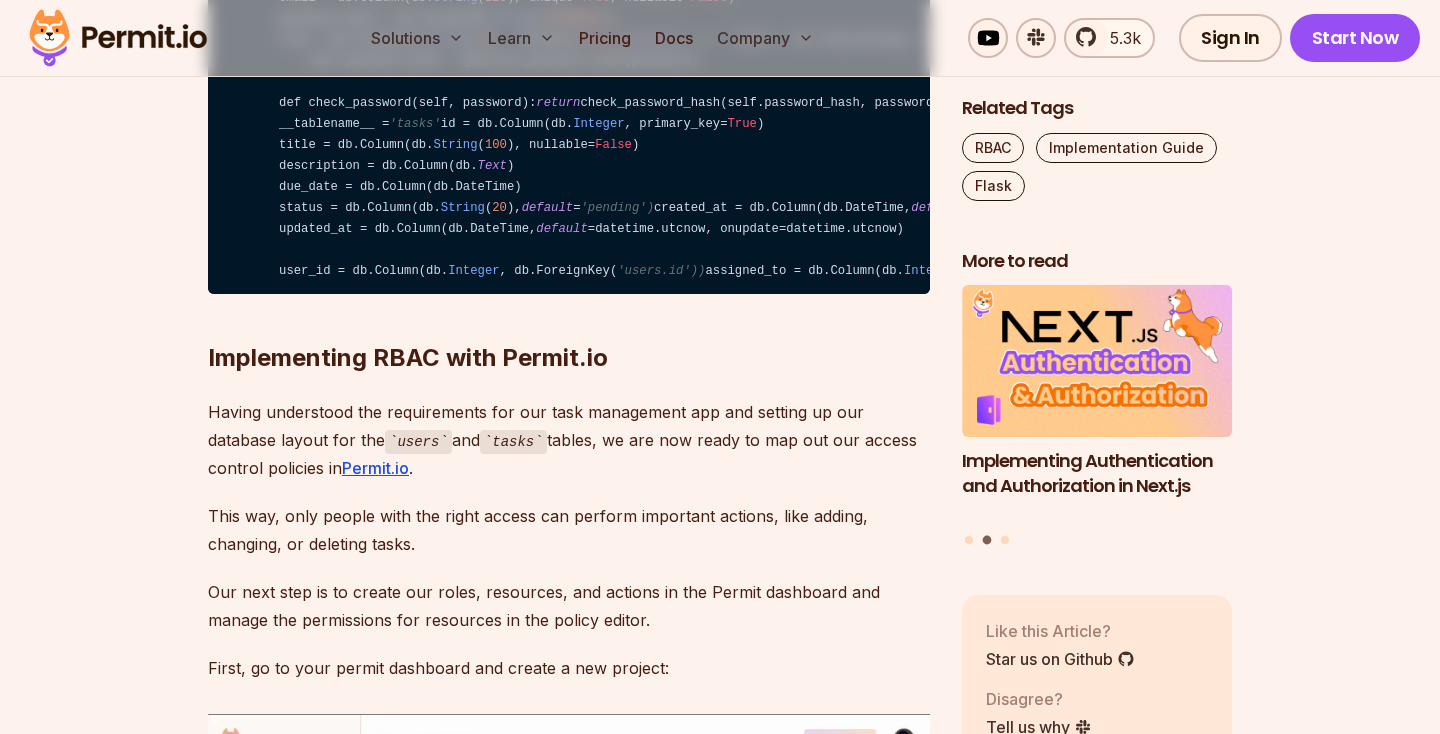 drag, startPoint x: 279, startPoint y: 395, endPoint x: 757, endPoint y: 472, distance: 484.16217 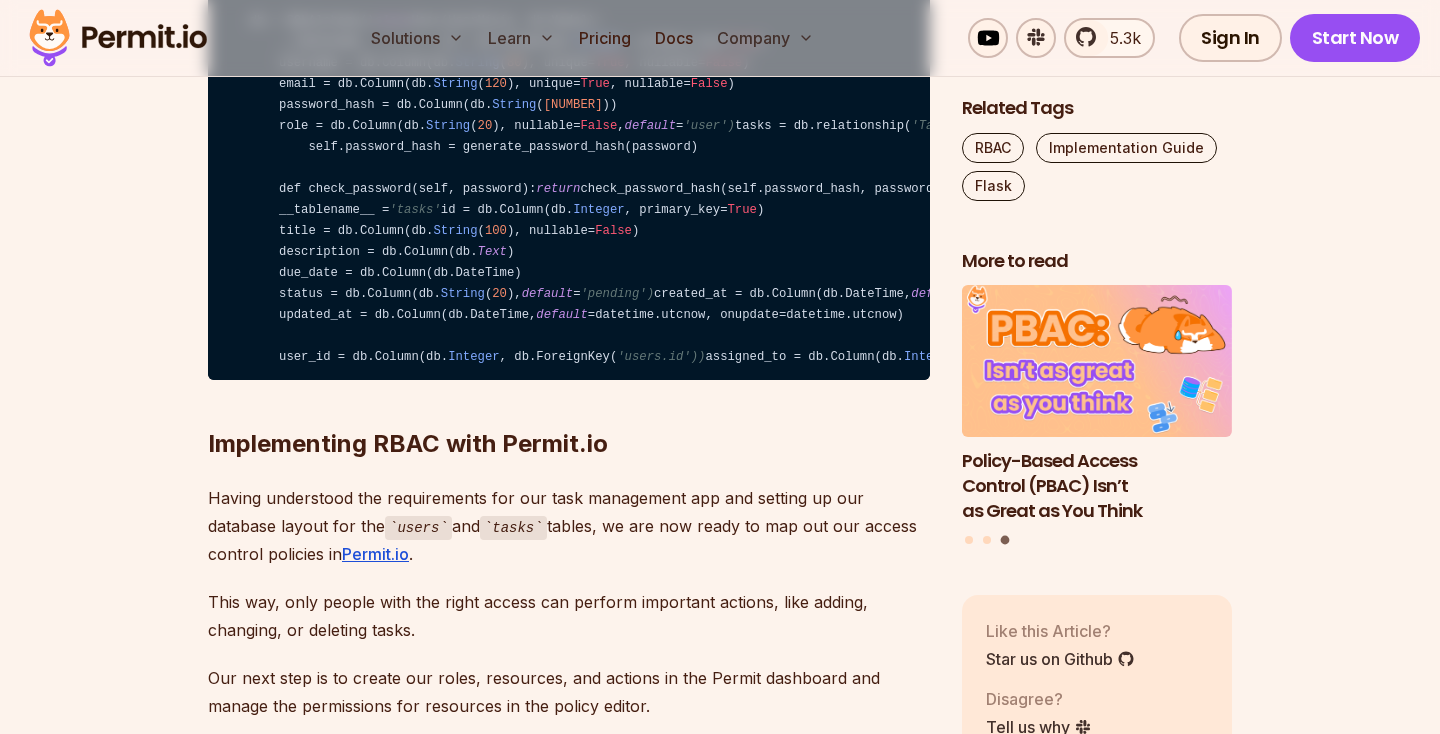 scroll, scrollTop: 6211, scrollLeft: 0, axis: vertical 